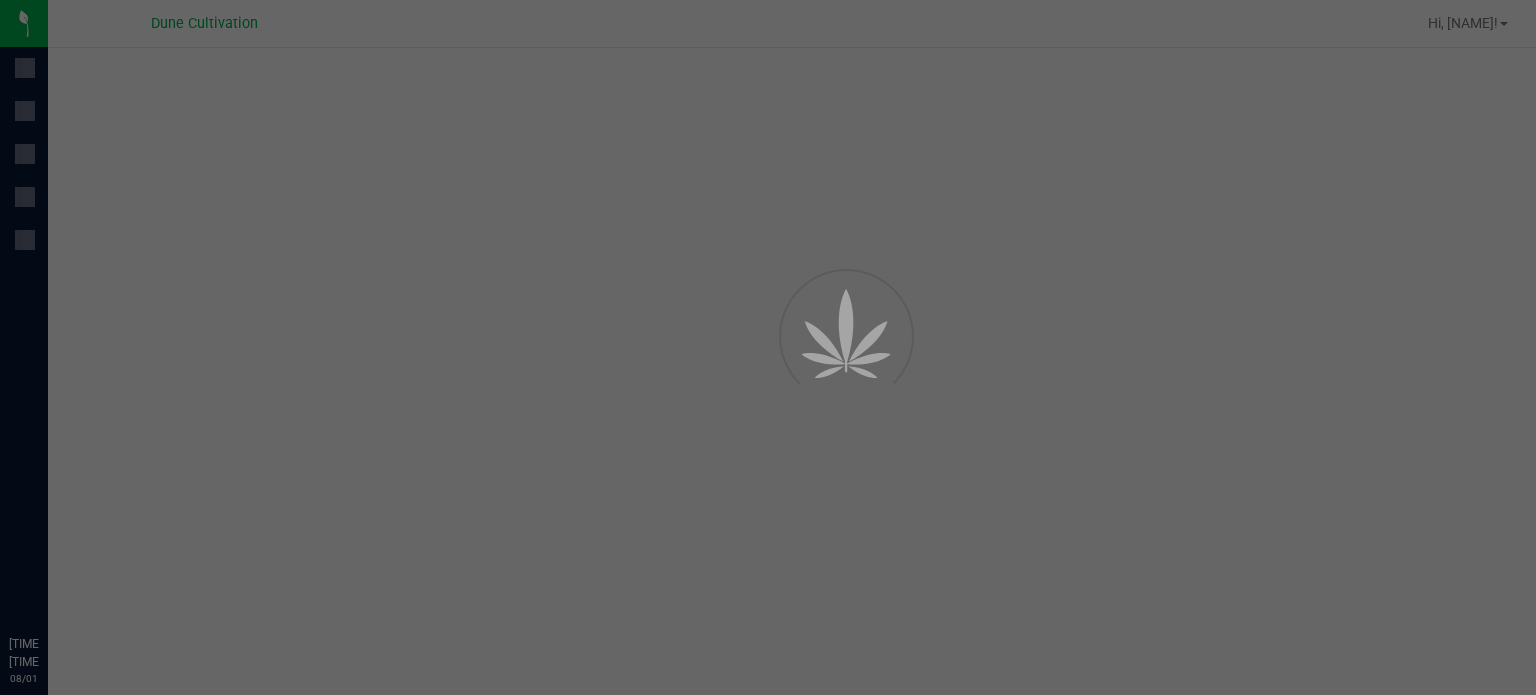 scroll, scrollTop: 0, scrollLeft: 0, axis: both 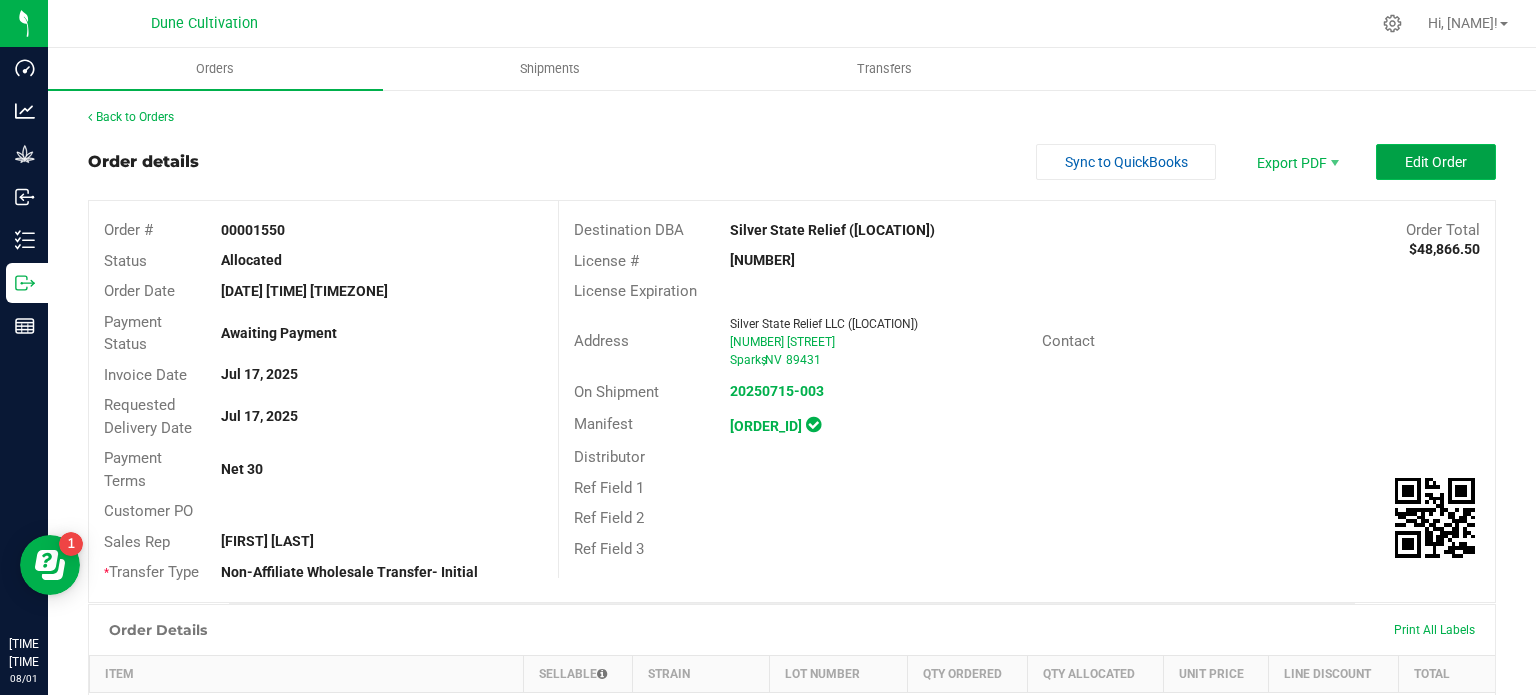 click on "Edit Order" at bounding box center [1436, 162] 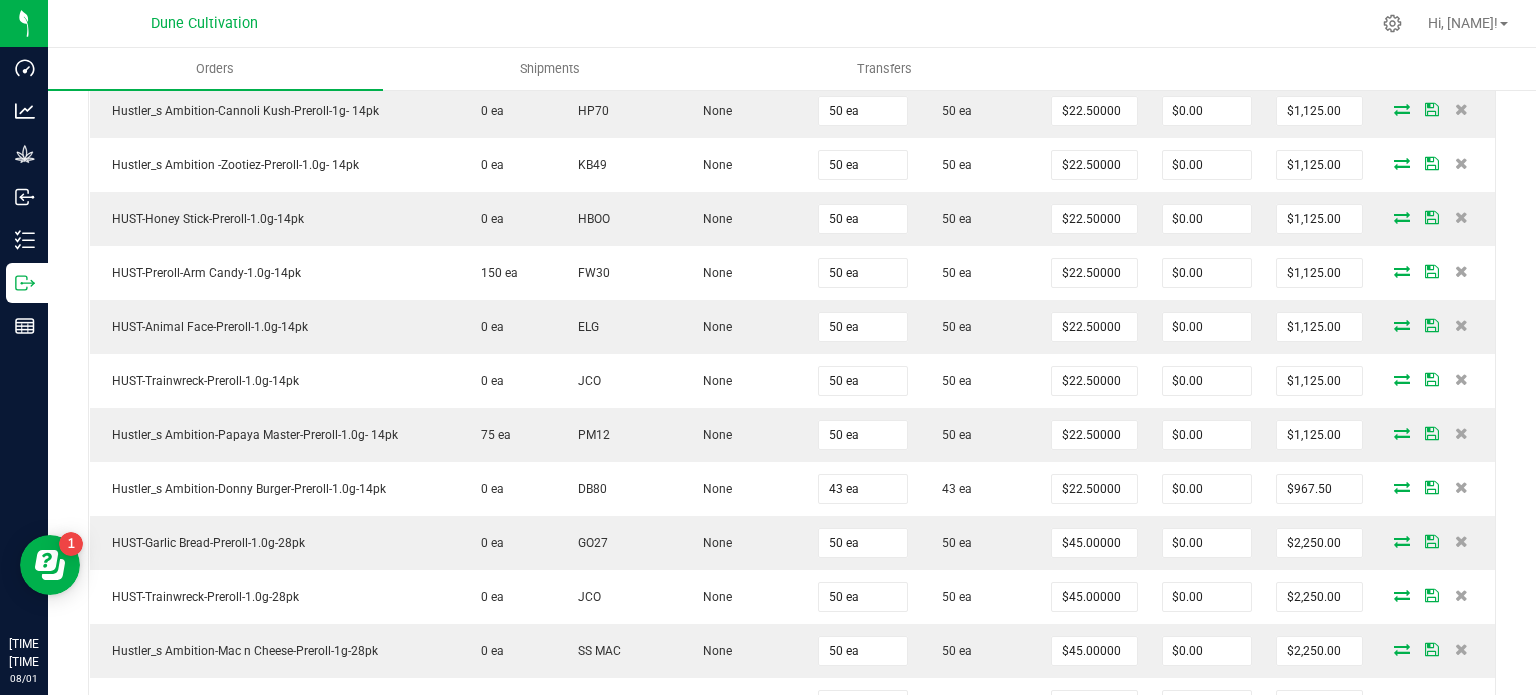 scroll, scrollTop: 2620, scrollLeft: 0, axis: vertical 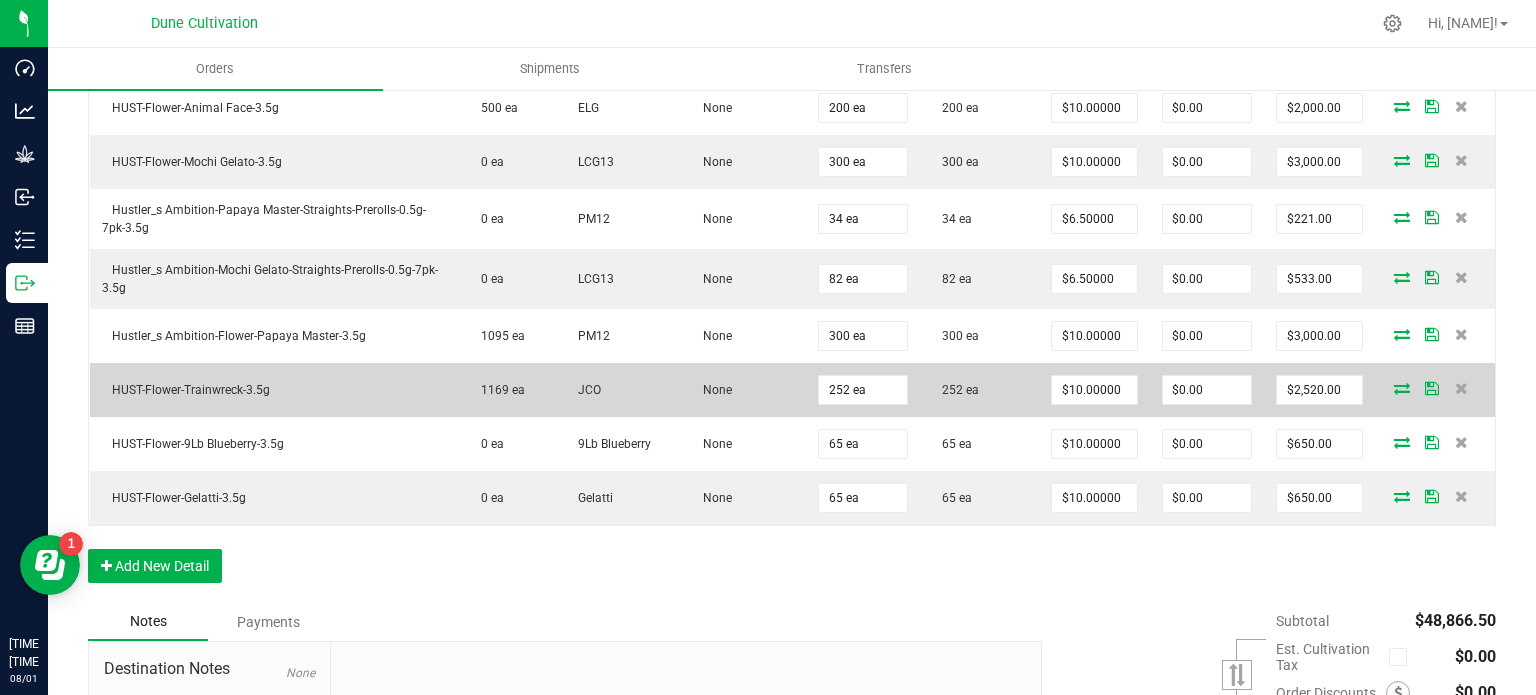 click at bounding box center (1402, 388) 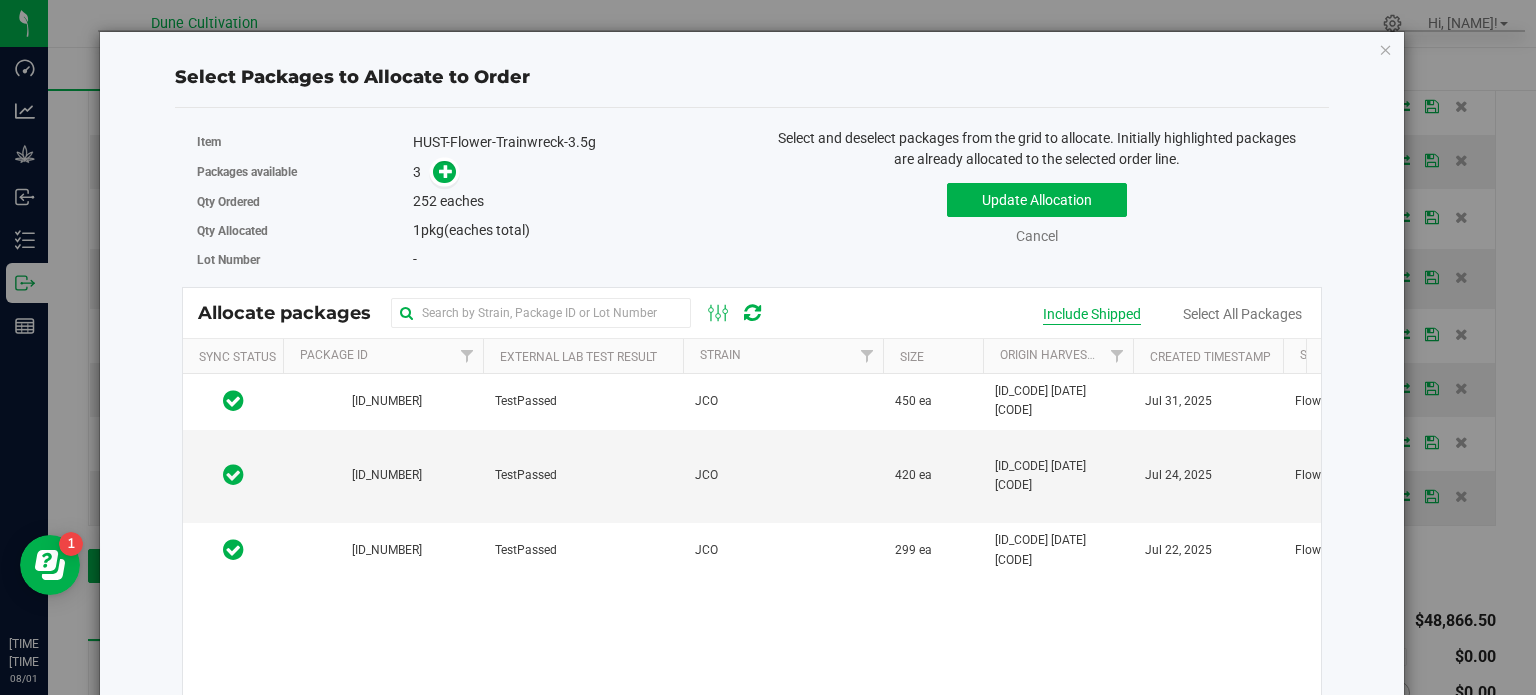 click on "Include Shipped" at bounding box center (1092, 314) 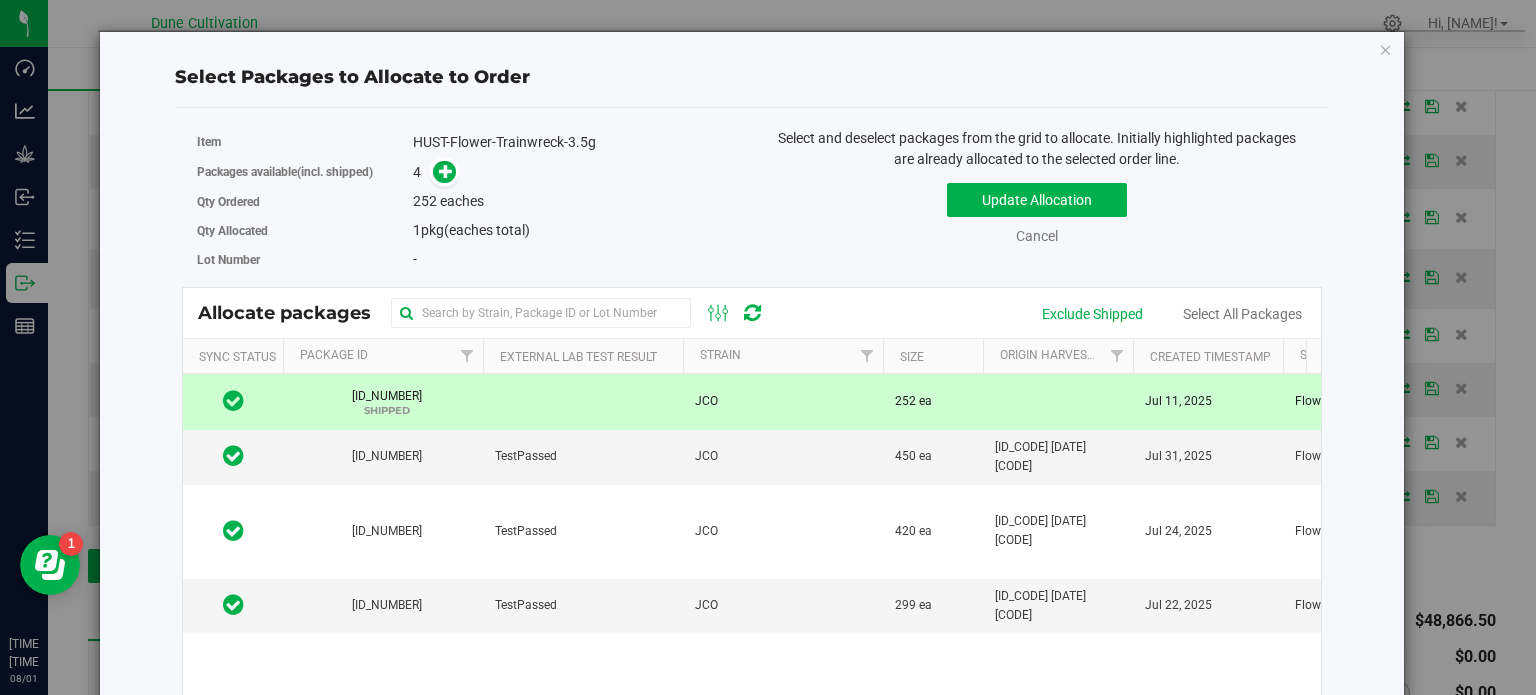 click at bounding box center [583, 401] 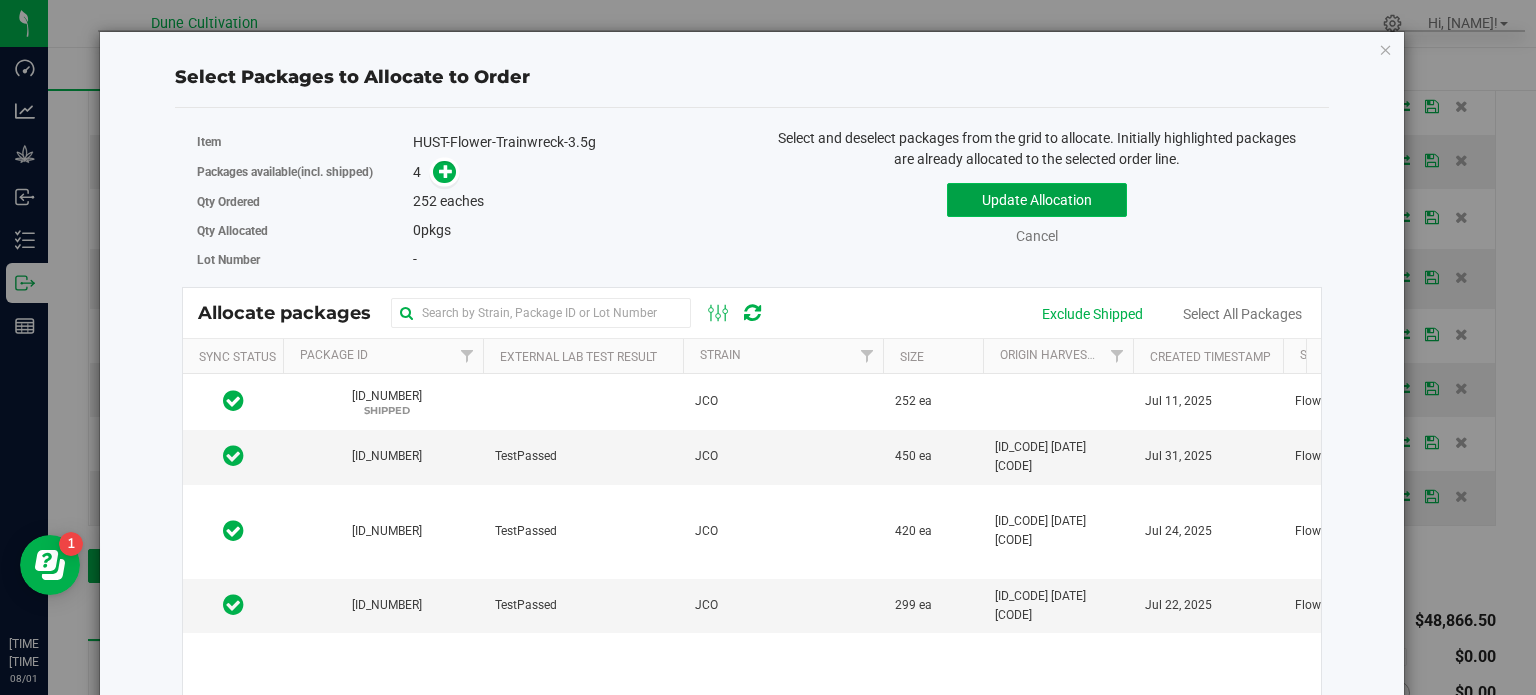 click on "Update Allocation" at bounding box center (1037, 200) 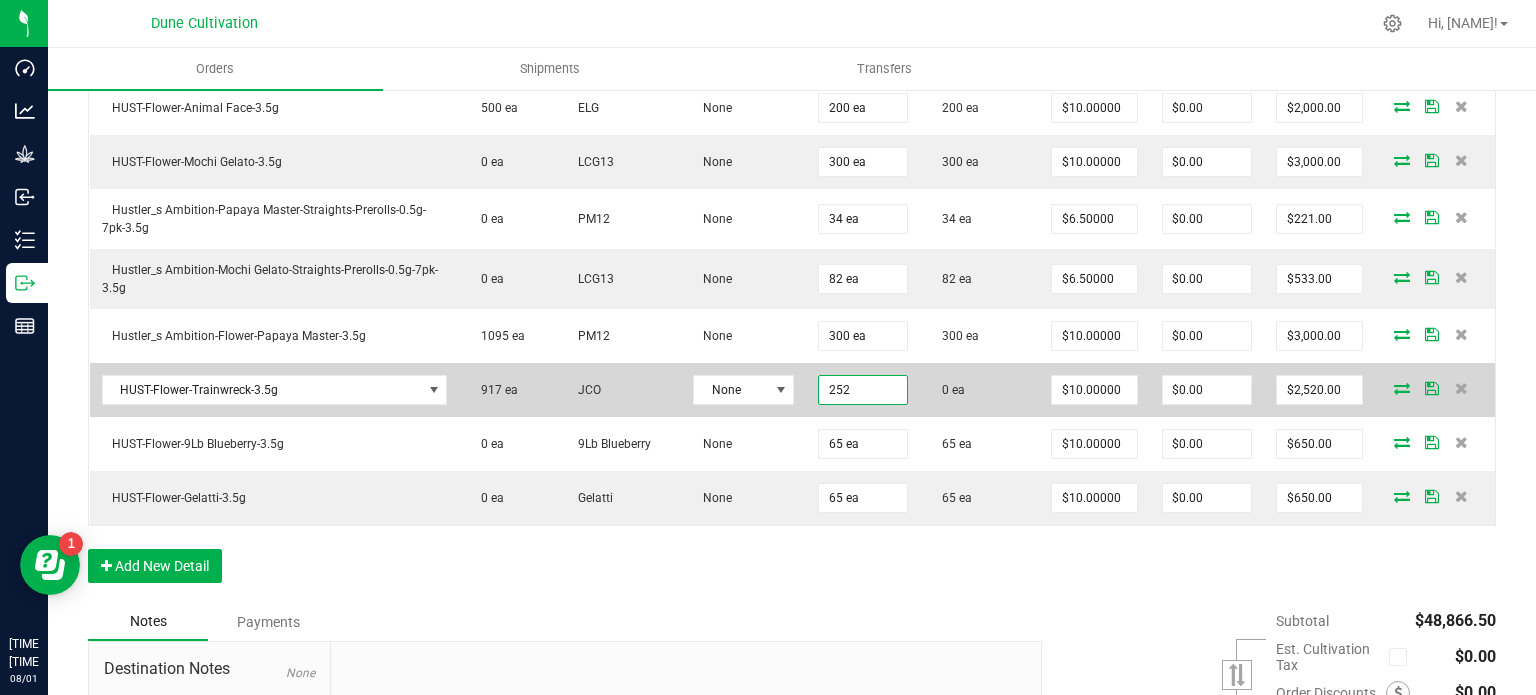 click on "252" at bounding box center (863, 390) 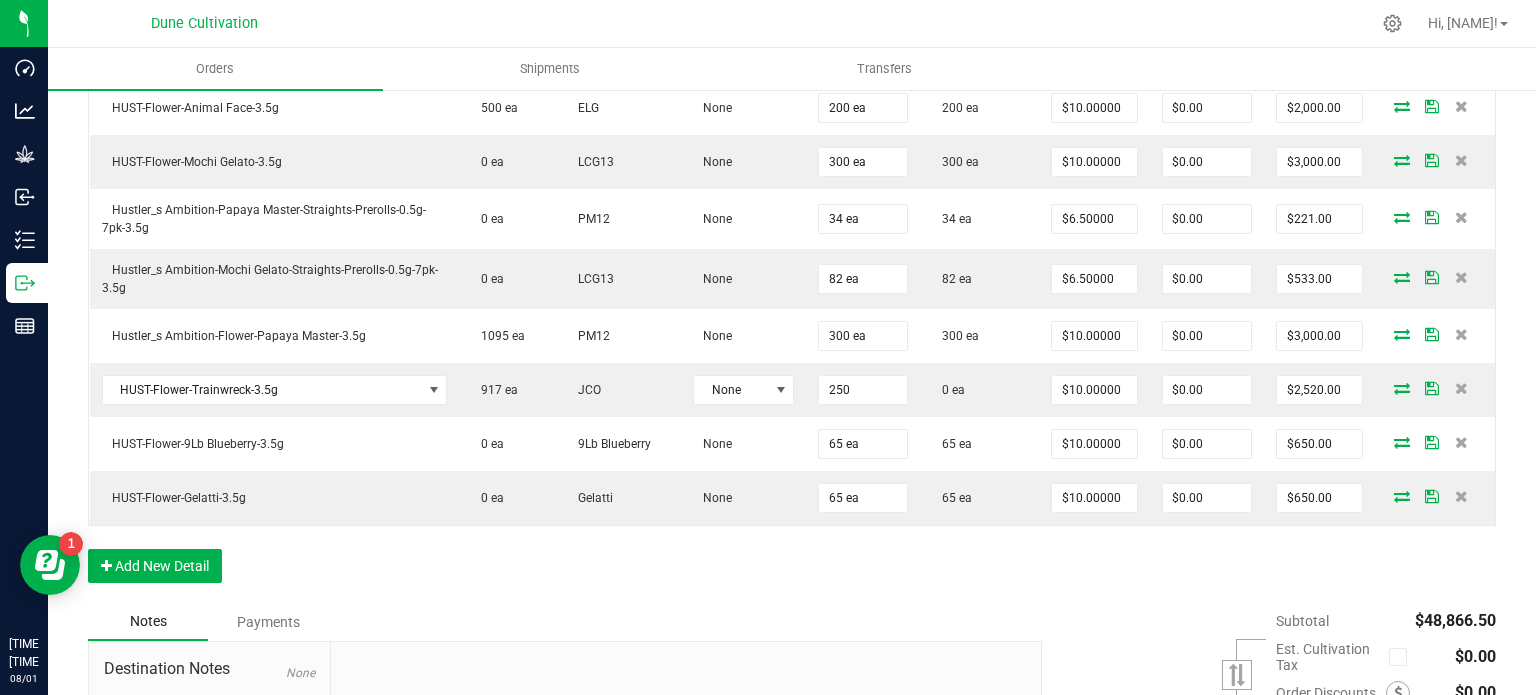 type on "250 ea" 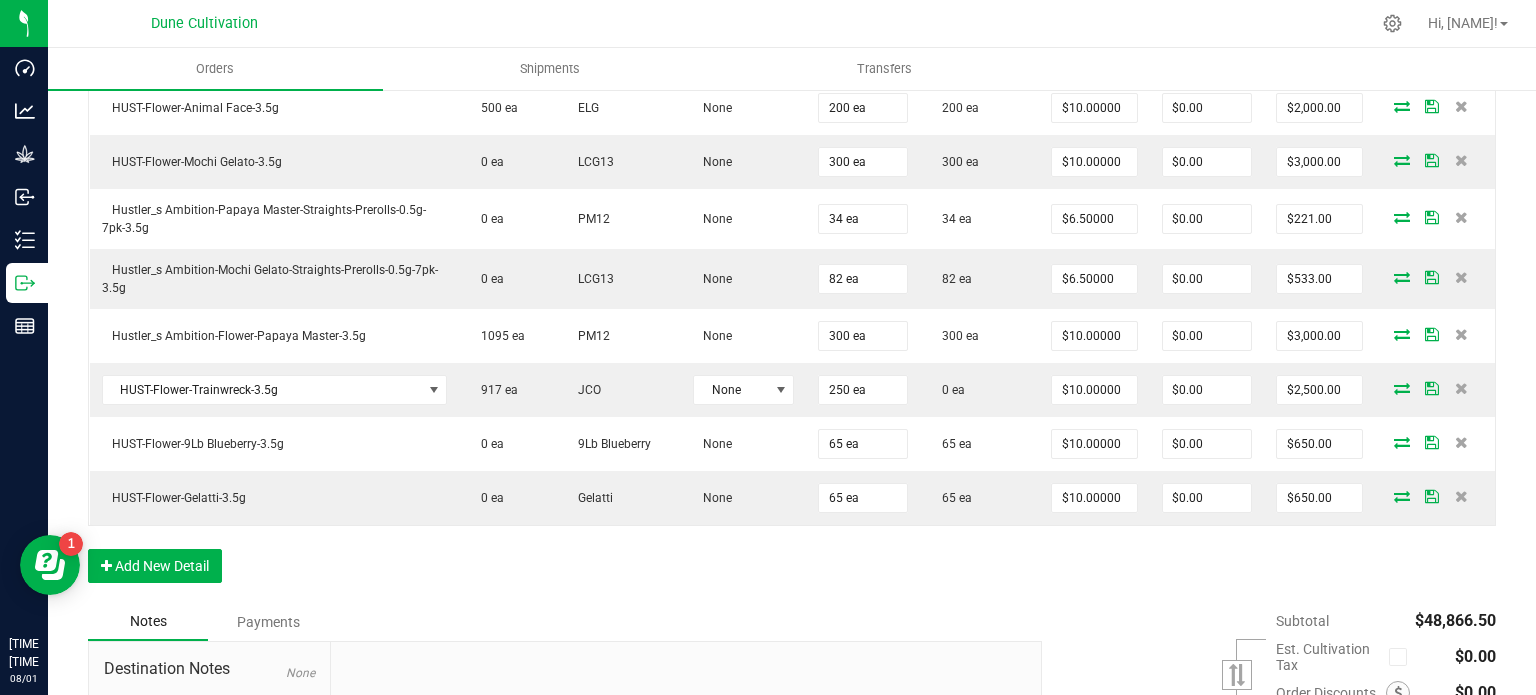 click on "Order Details Print All Labels Item  Sellable  Strain  Lot Number  Qty Ordered Qty Allocated Unit Price Line Discount Total Actions  HUST-Preroll-Cannoli Kush-1g-2pk-2g   50 ea   HP70   None  100 ea  100 ea  $4.00000 $0.00 $400.00  Hustler_s Ambition-Preroll-Mac N Cheese-1.0g-2pk-2.0g   381 ea   SS MAC   None  100 ea  100 ea  $4.00000 $0.00 $400.00  HUST-Preroll-Arm Candy-1g-2pk-2g   500 ea   FW30   None  100 ea  100 ea  $4.00000 $0.00 $400.00  HUST-Preroll-Garlic Bread-1g-2pk-2g   0 ea   GO27   None  100 ea  100 ea  $4.00000 $0.00 $400.00  HUST-Preroll-Honey Stick-1g-2pk-2g   0 ea   HBOO   None  100 ea  100 ea  $4.00000 $0.00 $400.00  HUST-Preroll-Animal Face-1g-2pk-2g   0 ea   ELG   None  100 ea  100 ea  $4.00000 $0.00 $400.00  Hustler_s Ambition-Preroll-Grape Cream Cake-1g-2pk-2g   0 ea   WYU25   None  100 ea  100 ea  $4.00000 $0.00 $400.00  HUST-Preroll-Papaya Master-1g-2pk-2g   0 ea   PM12   None  100 ea  100 ea  $4.00000 $0.00 $400.00  0 ea   LC80   None  50 ea  50 ea" at bounding box center [792, -683] 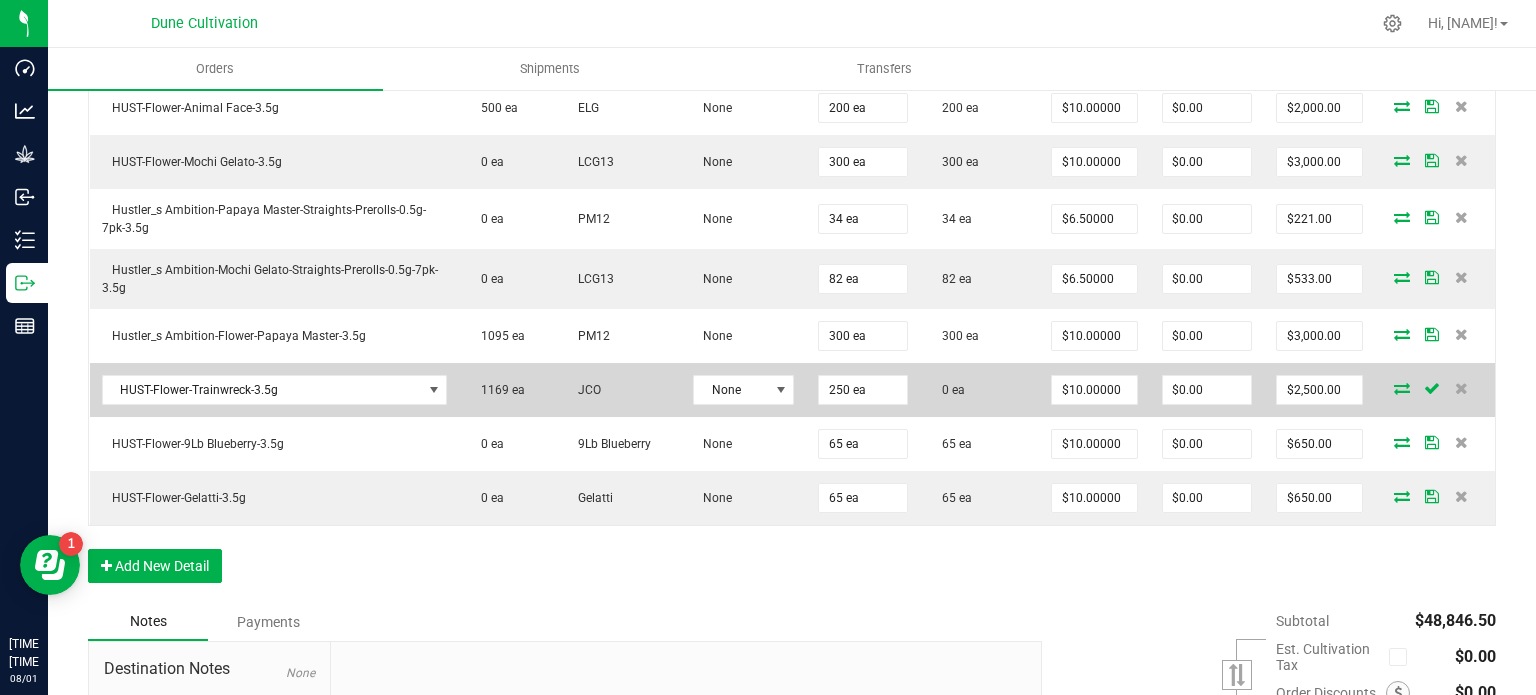 click at bounding box center (1402, 388) 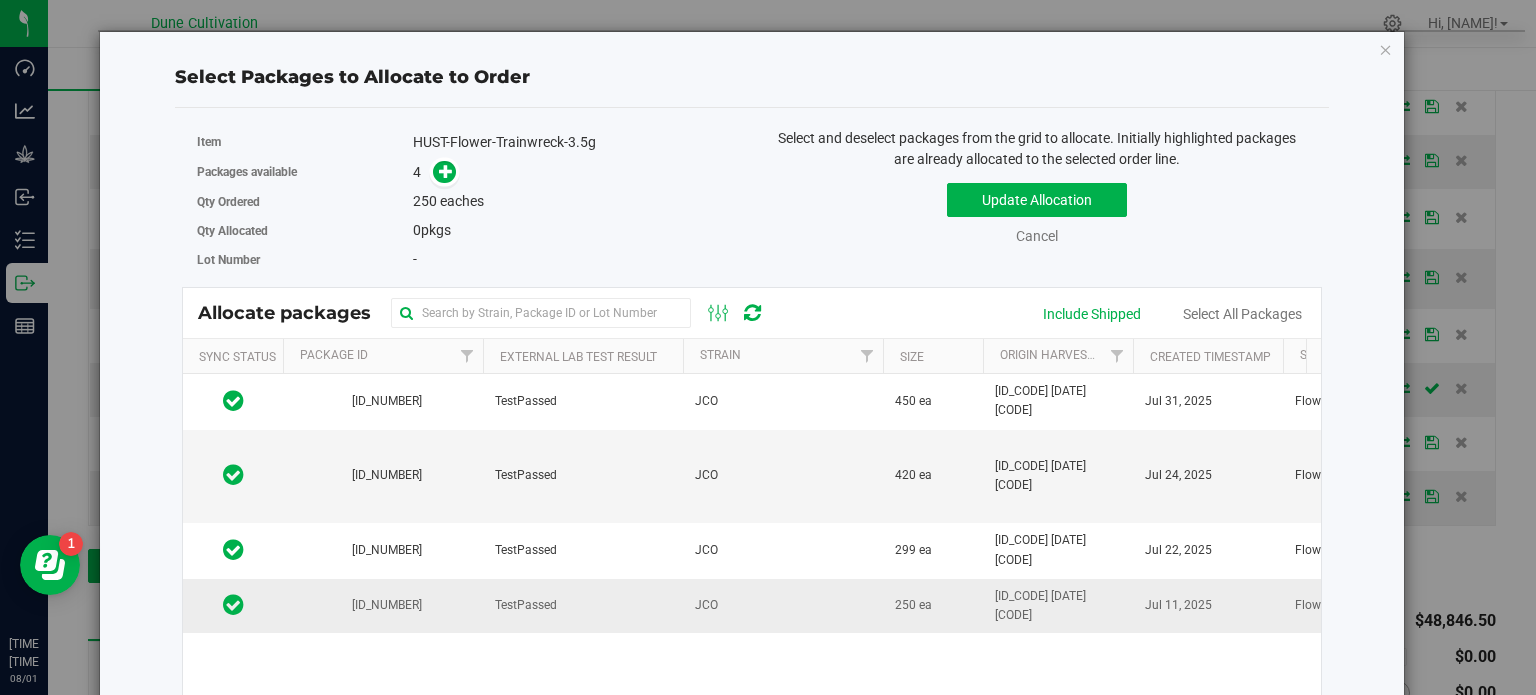 click on "TestPassed" at bounding box center [583, 606] 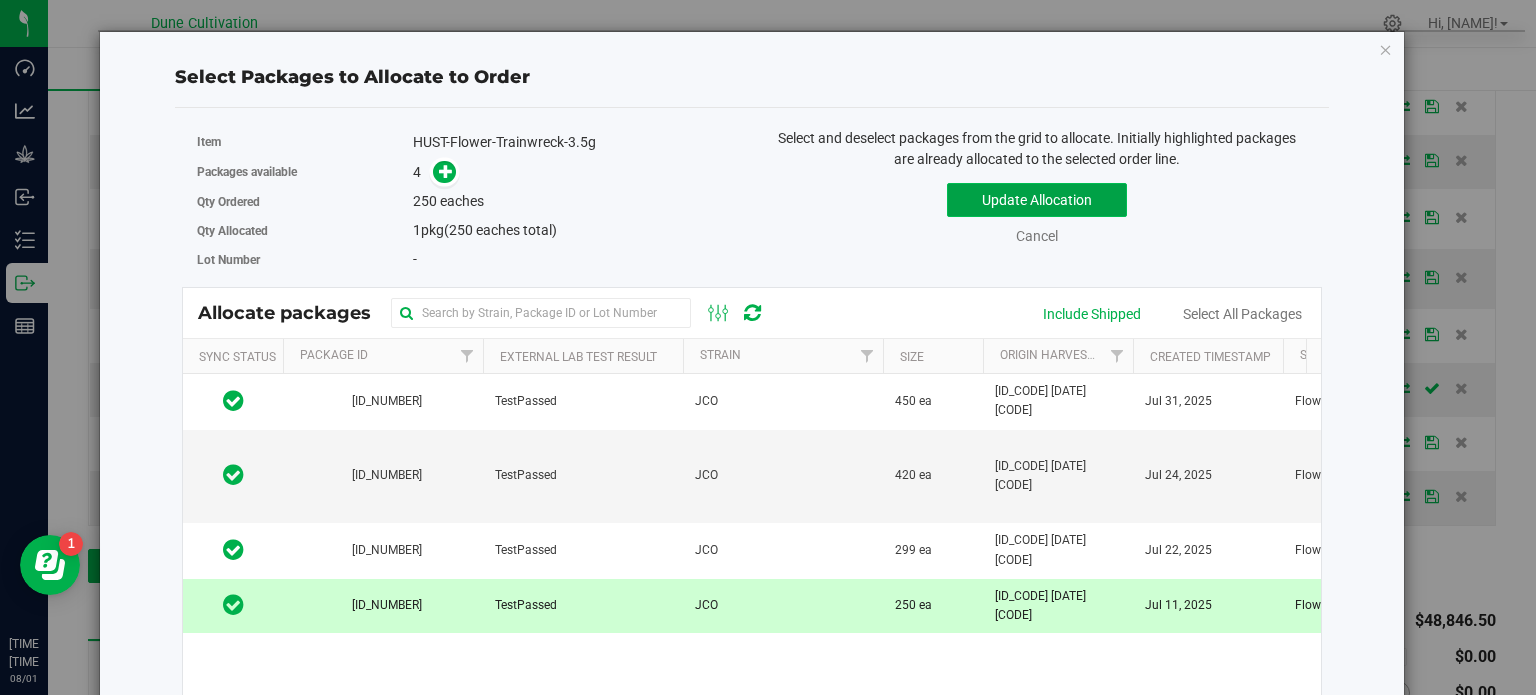 click on "Update Allocation" at bounding box center (1037, 200) 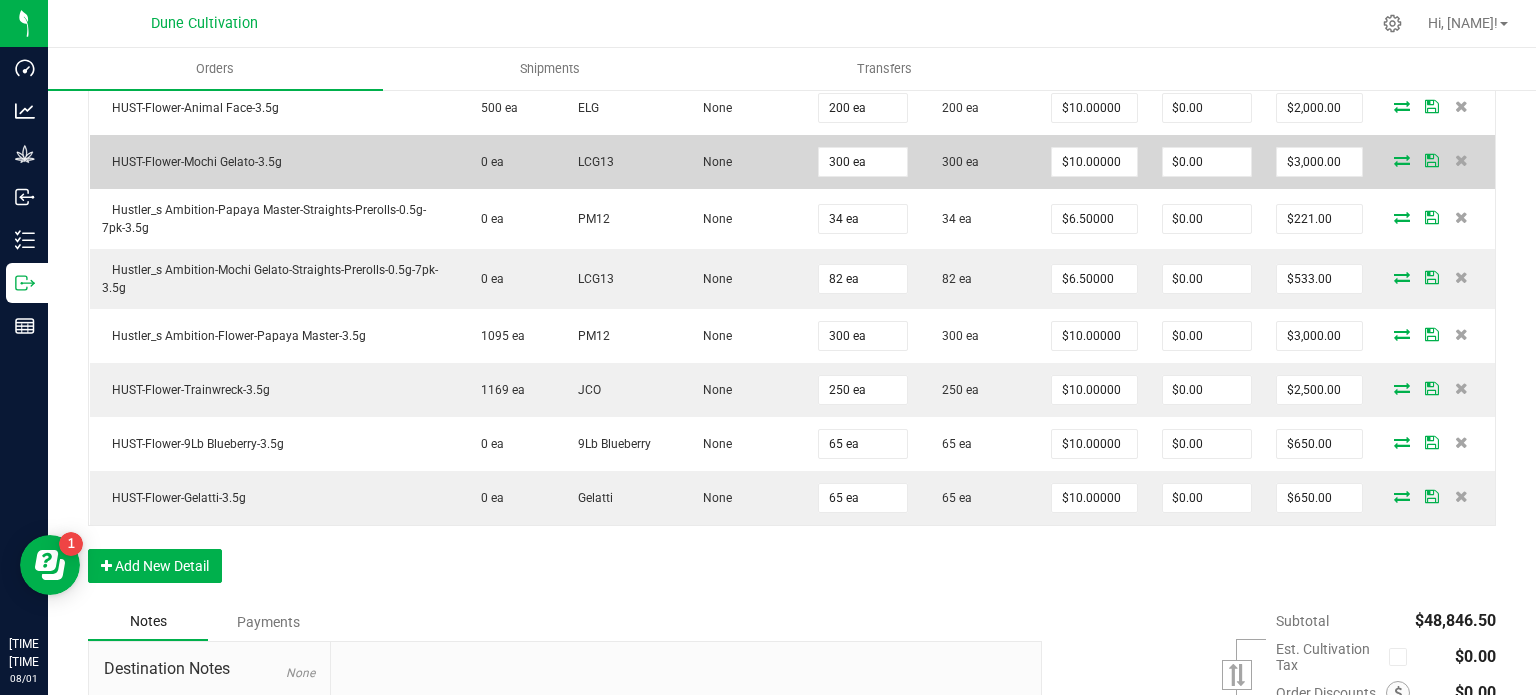 click at bounding box center (1402, 160) 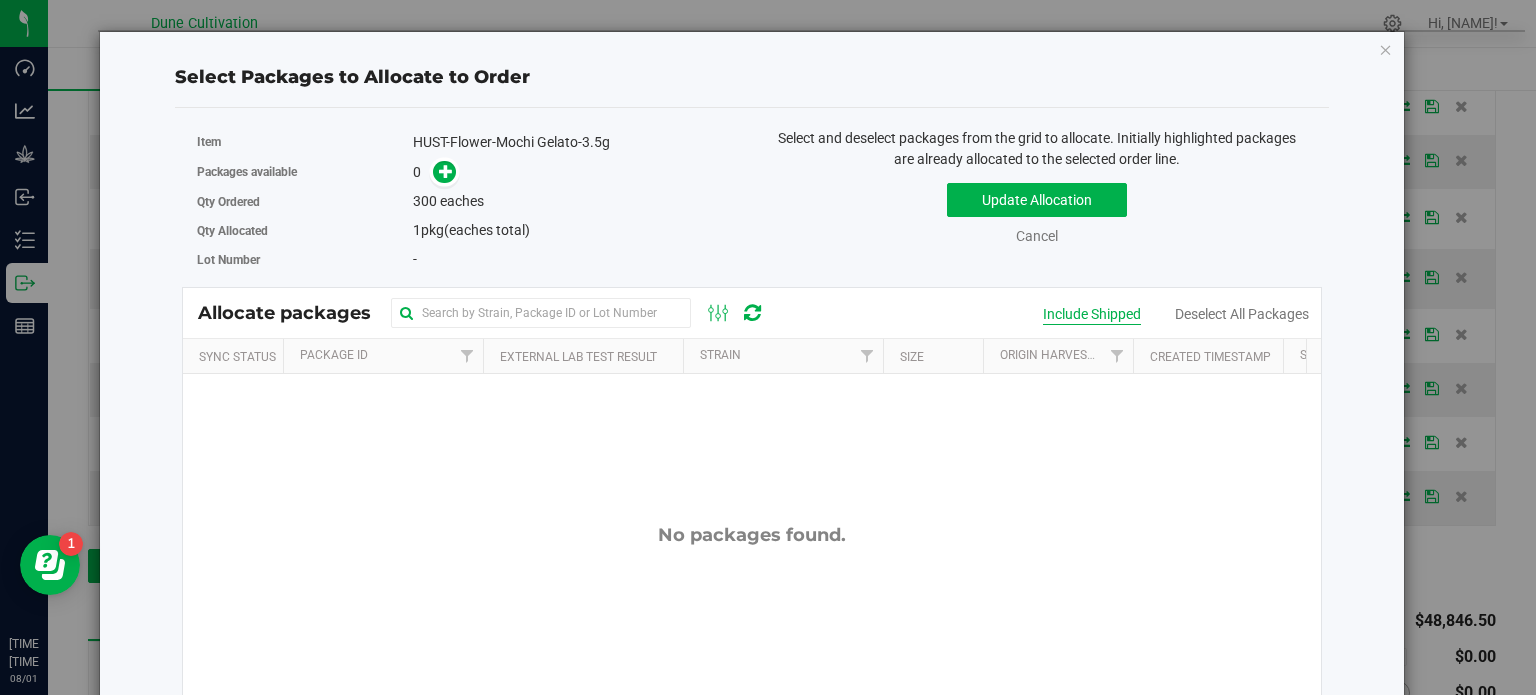 click on "Include Shipped" at bounding box center [1092, 314] 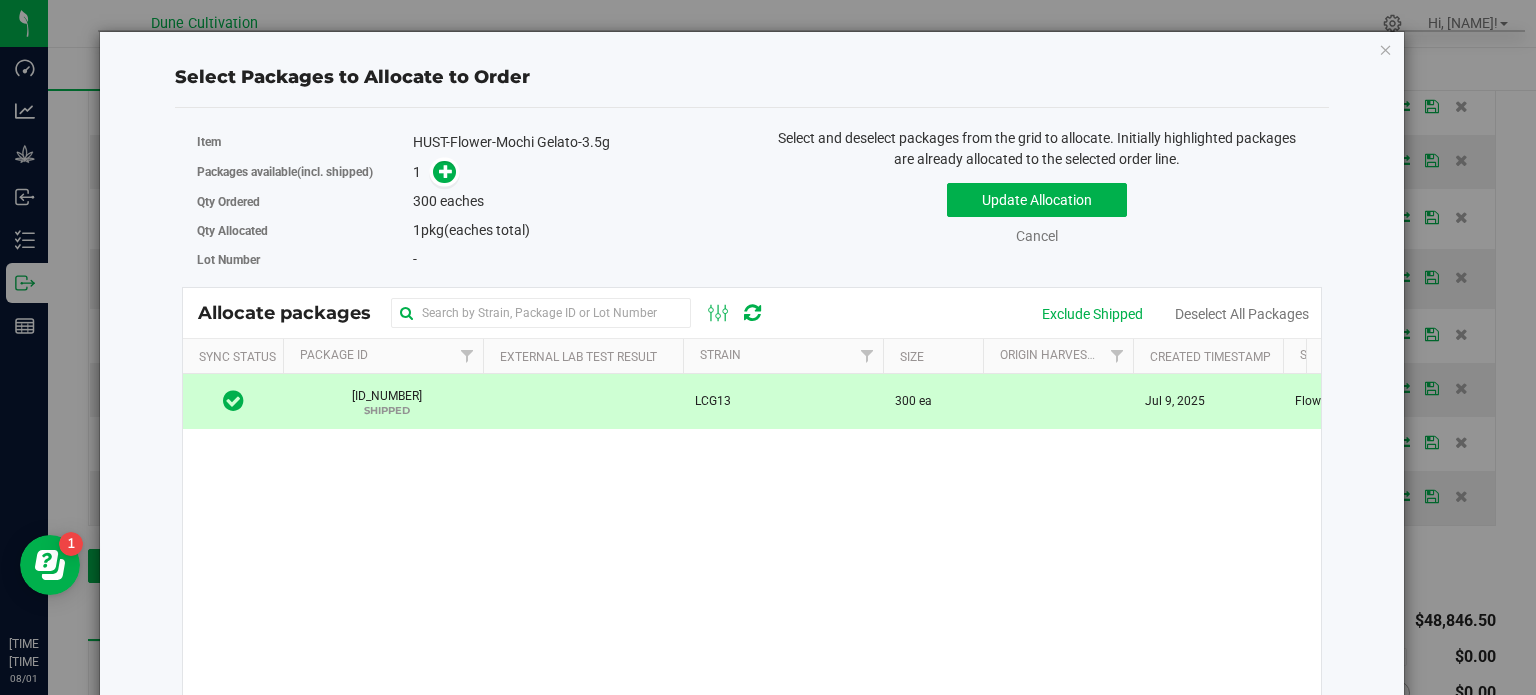 click on "1A4040300008856000031185 SHIPPED" at bounding box center [383, 401] 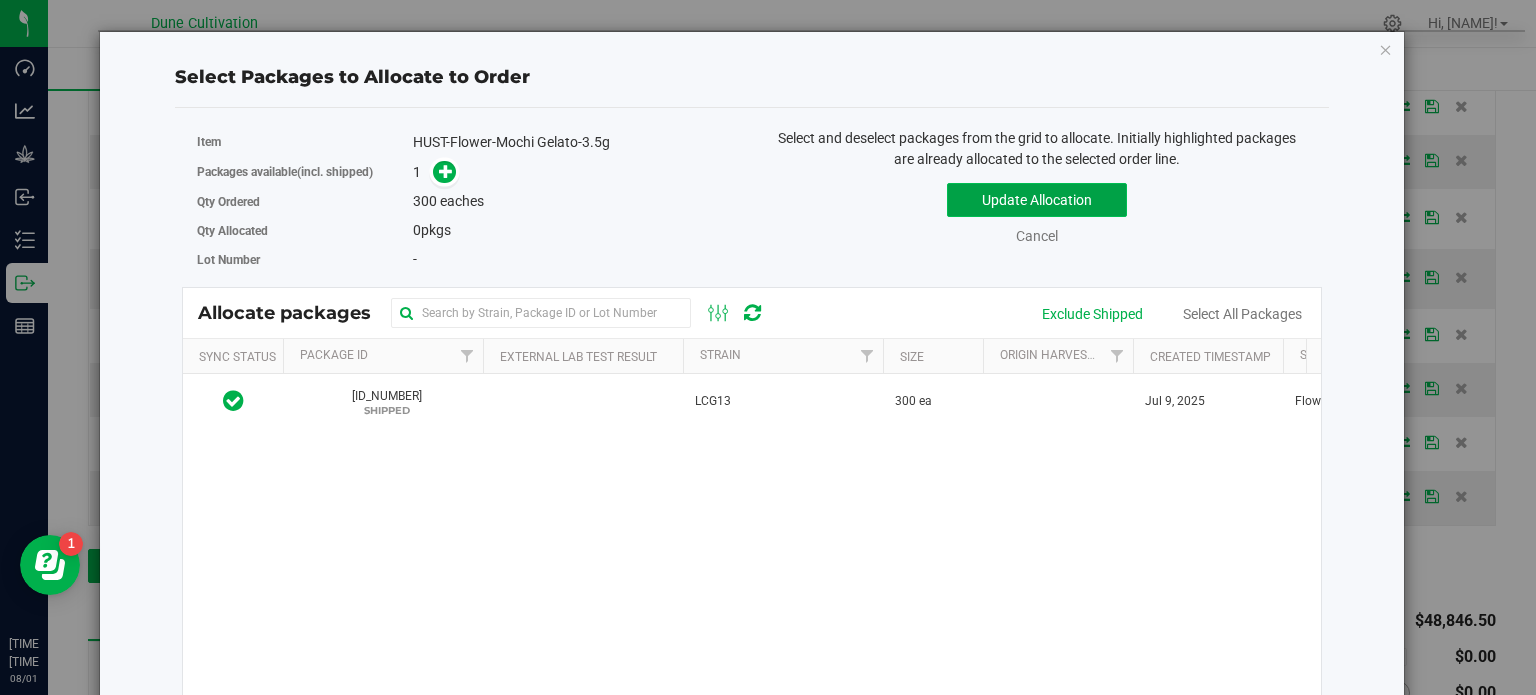 click on "Update Allocation" at bounding box center [1037, 200] 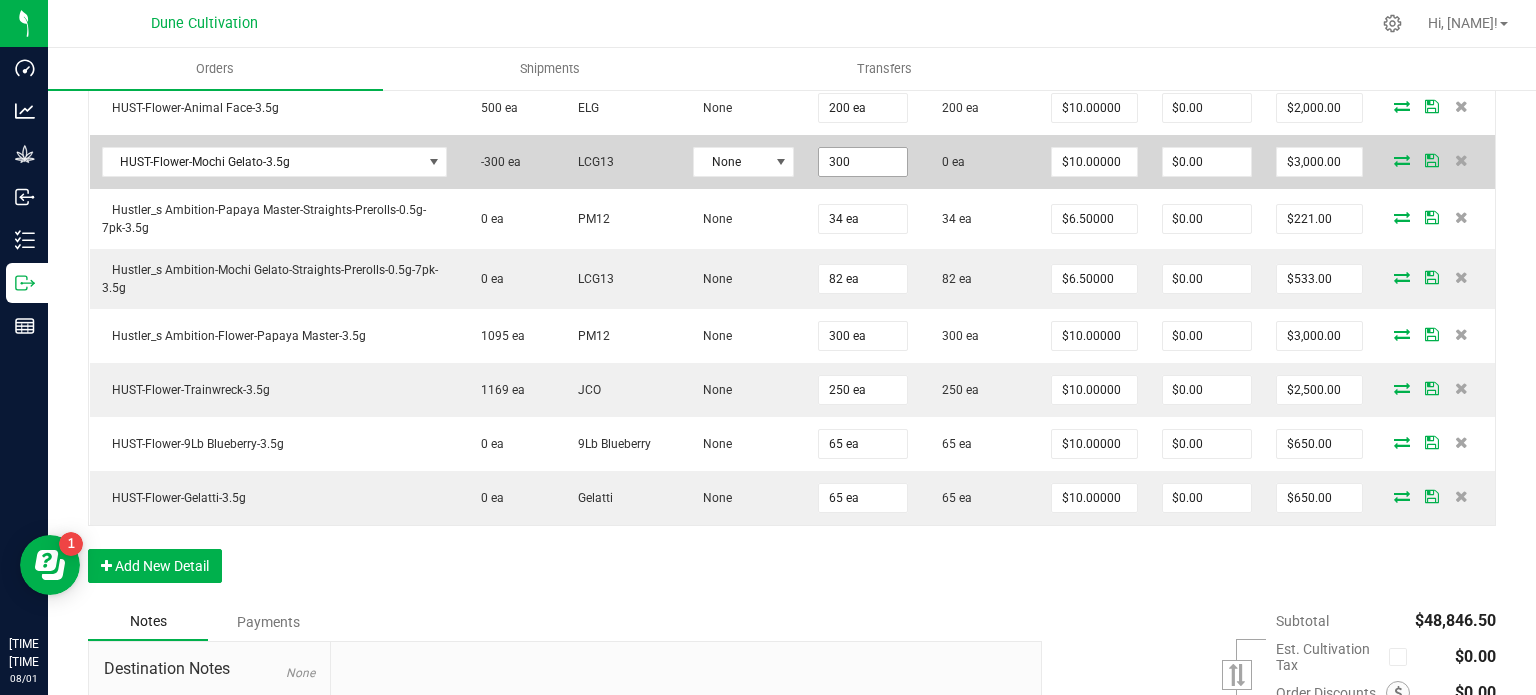 click on "300" at bounding box center [863, 162] 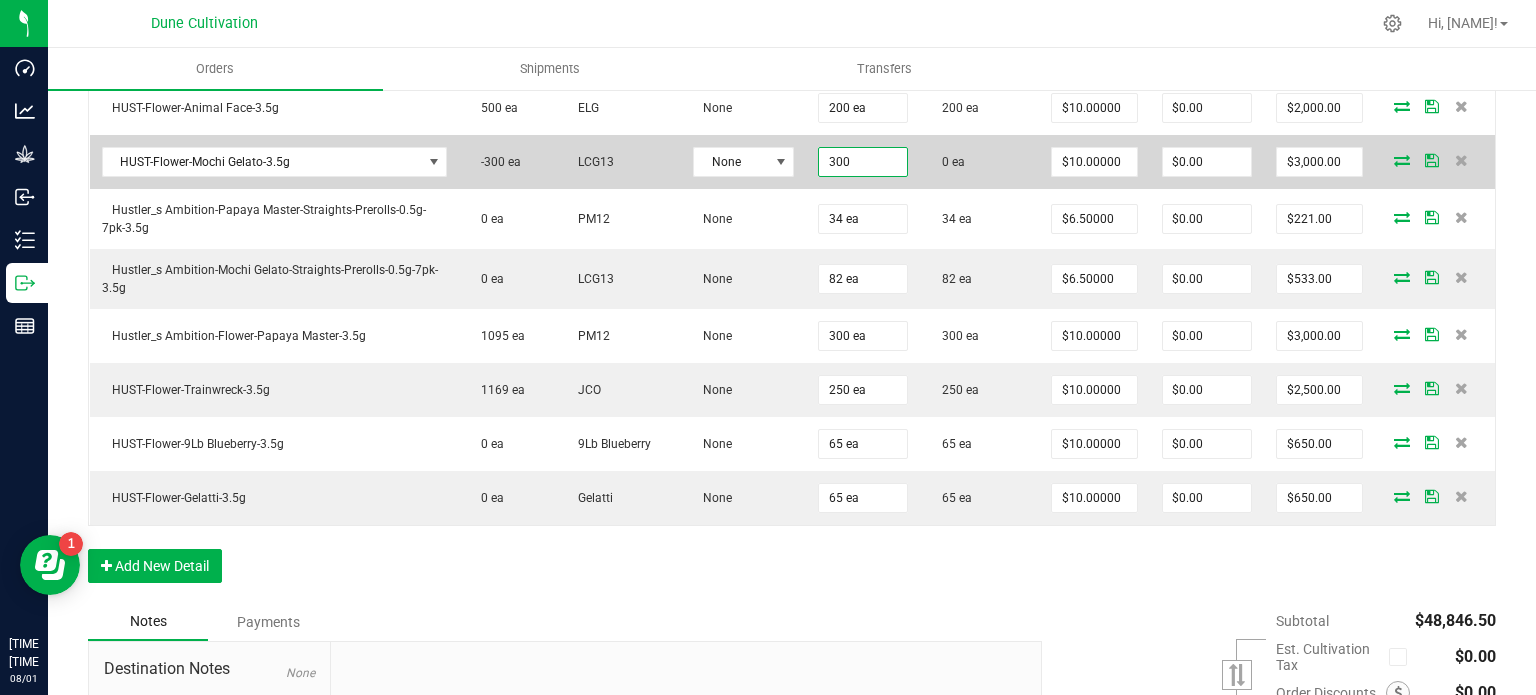 click on "300" at bounding box center (863, 162) 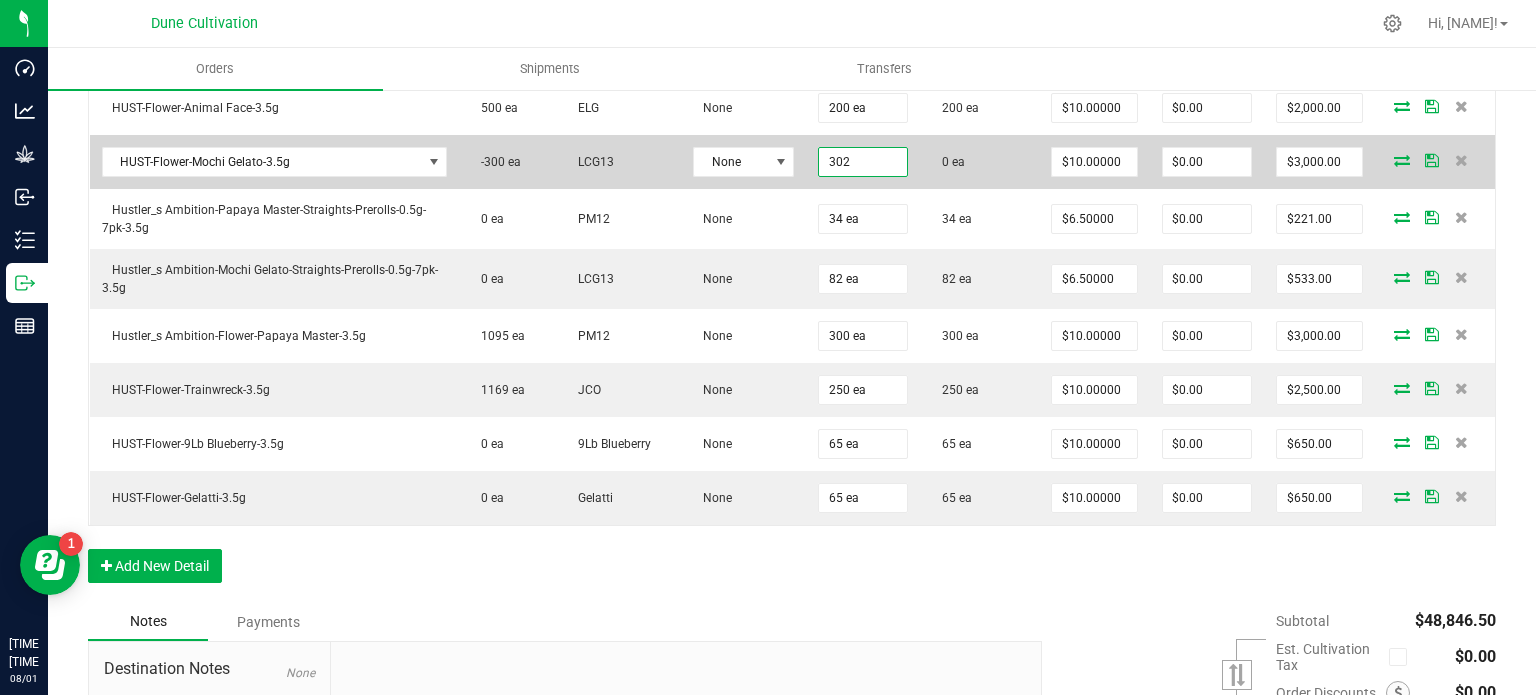 type on "302 ea" 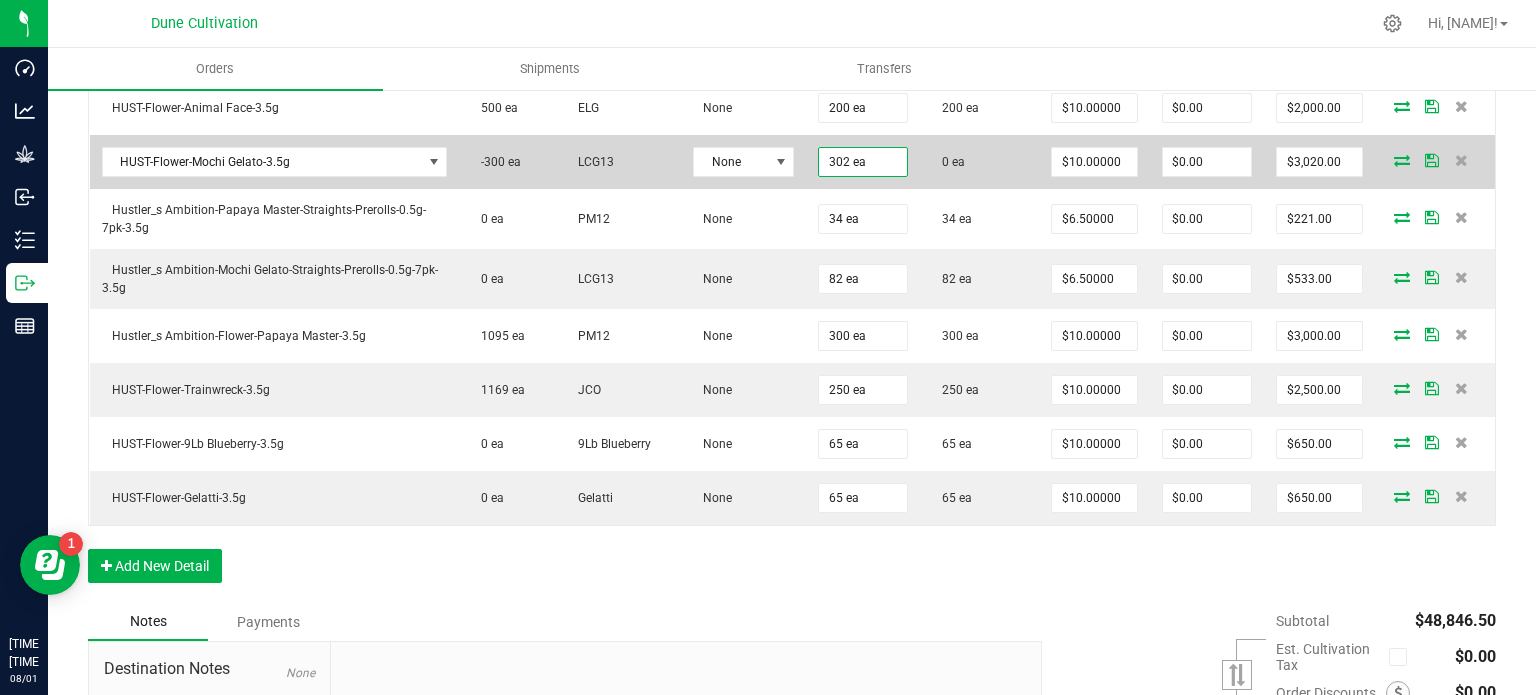click at bounding box center (1402, 160) 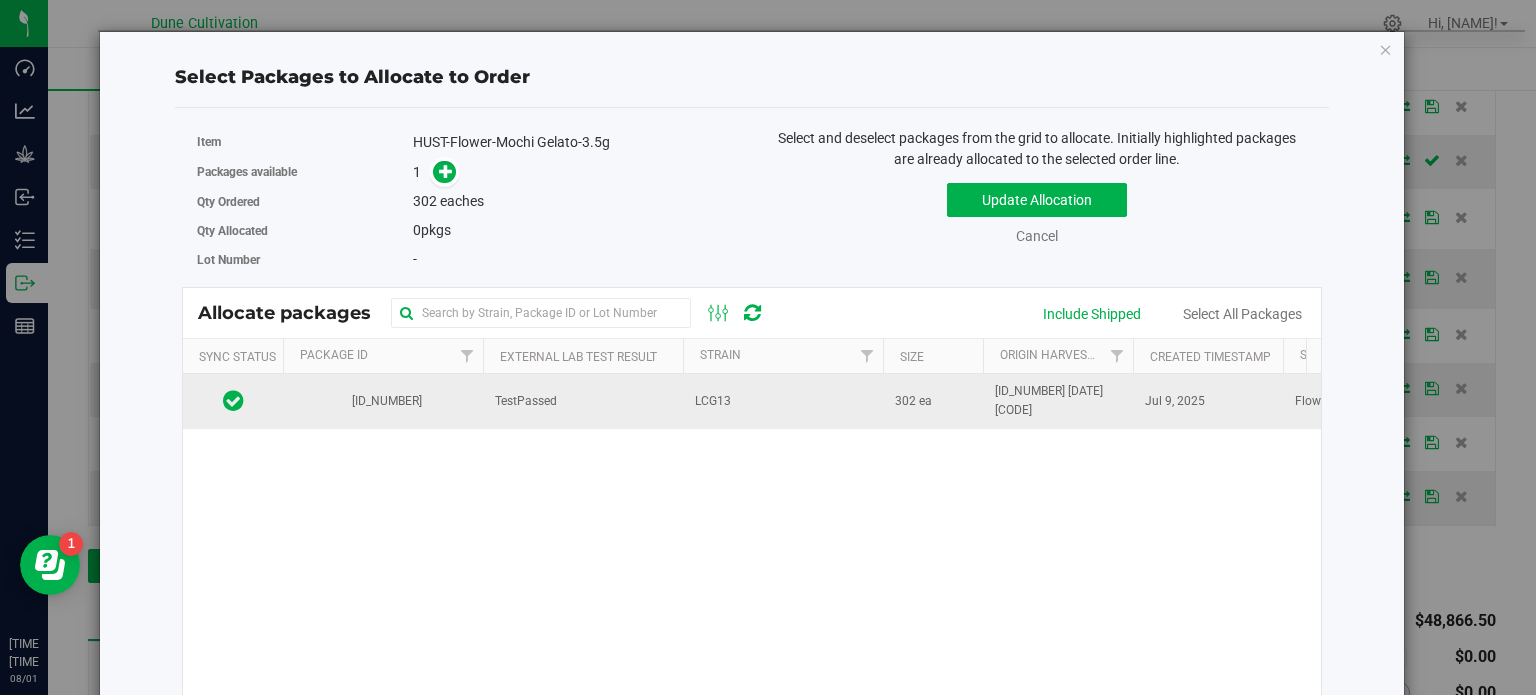 click on "TestPassed" at bounding box center [526, 401] 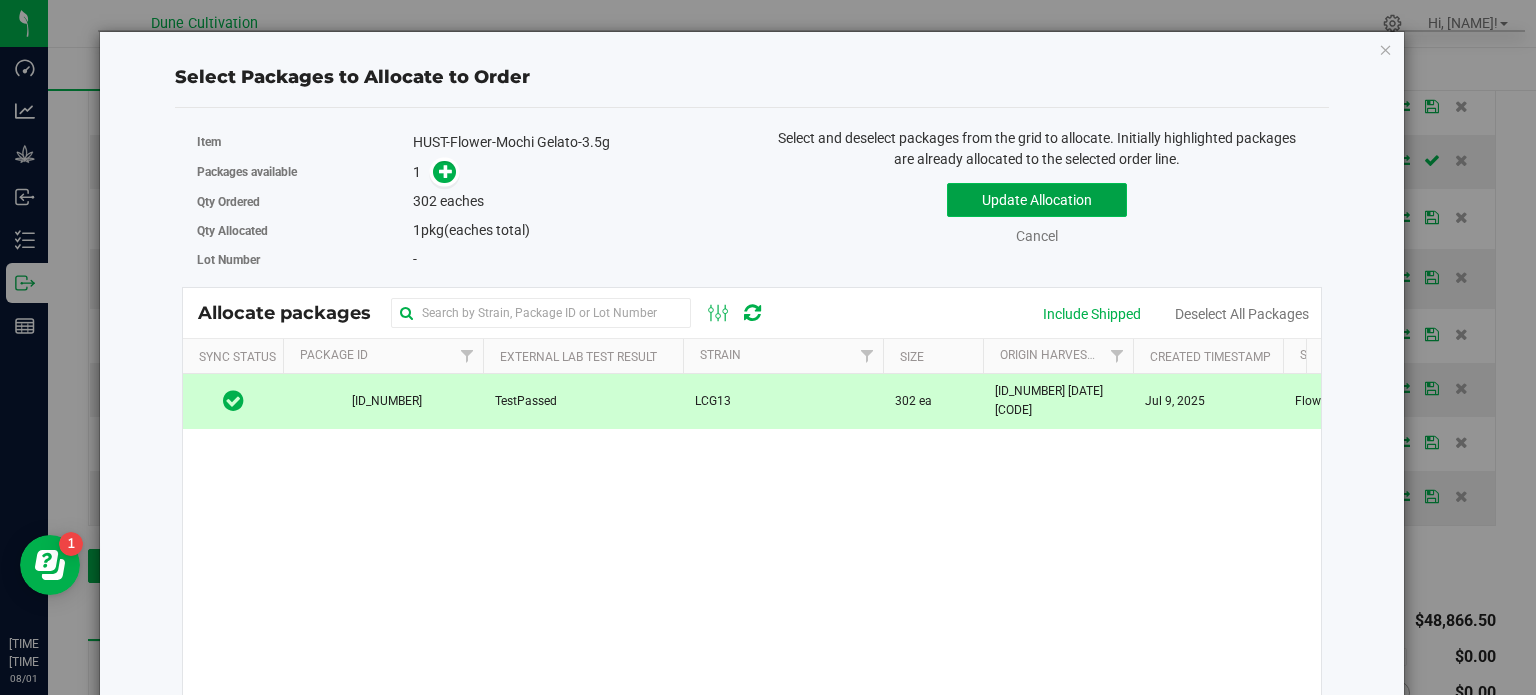 click on "Update Allocation" at bounding box center [1037, 200] 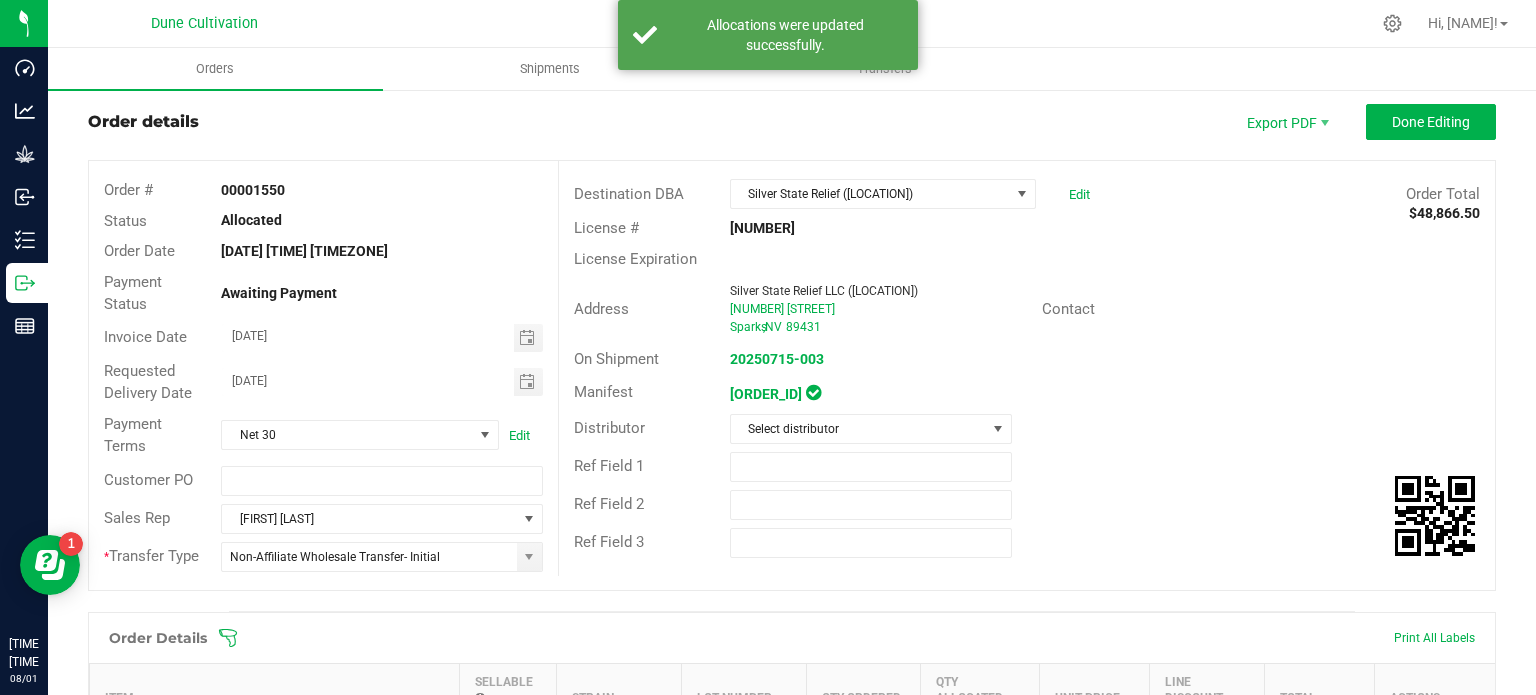 scroll, scrollTop: 0, scrollLeft: 0, axis: both 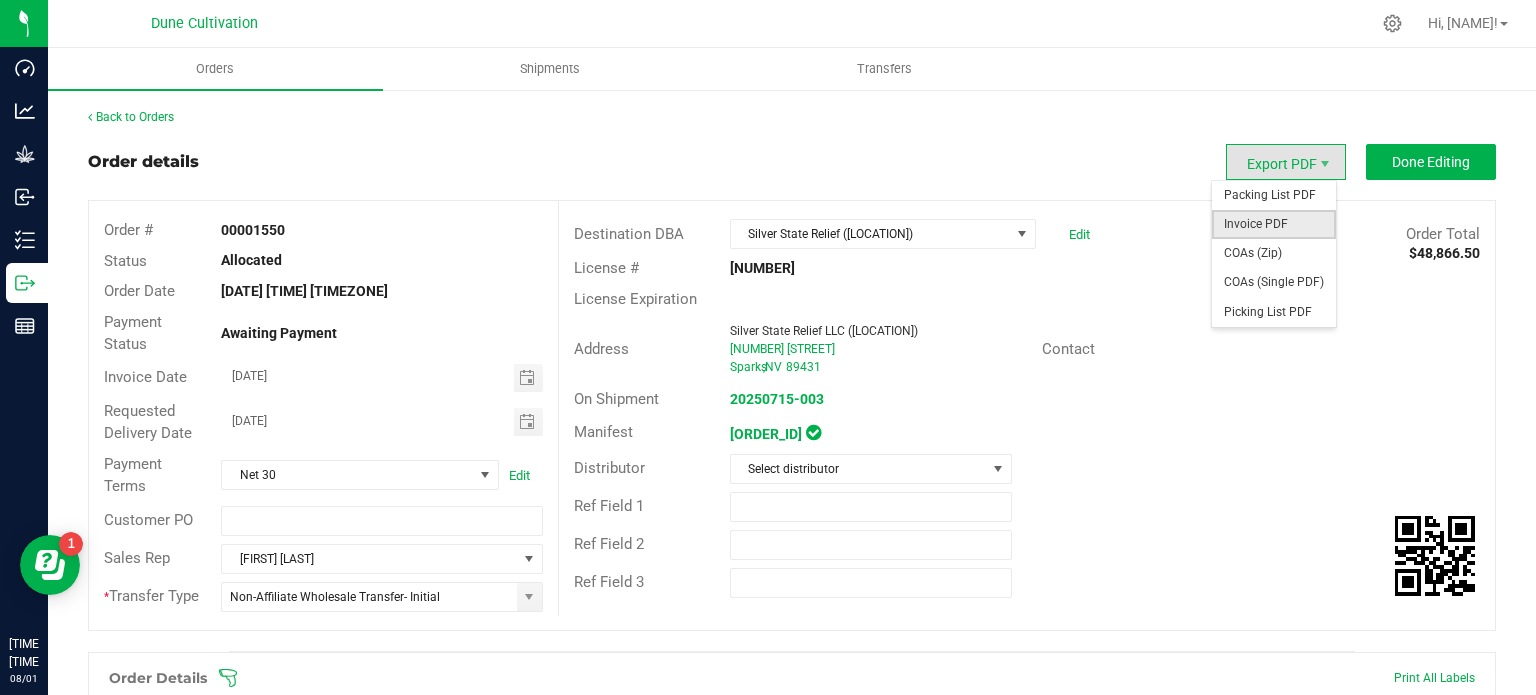 click on "Invoice PDF" at bounding box center [1274, 224] 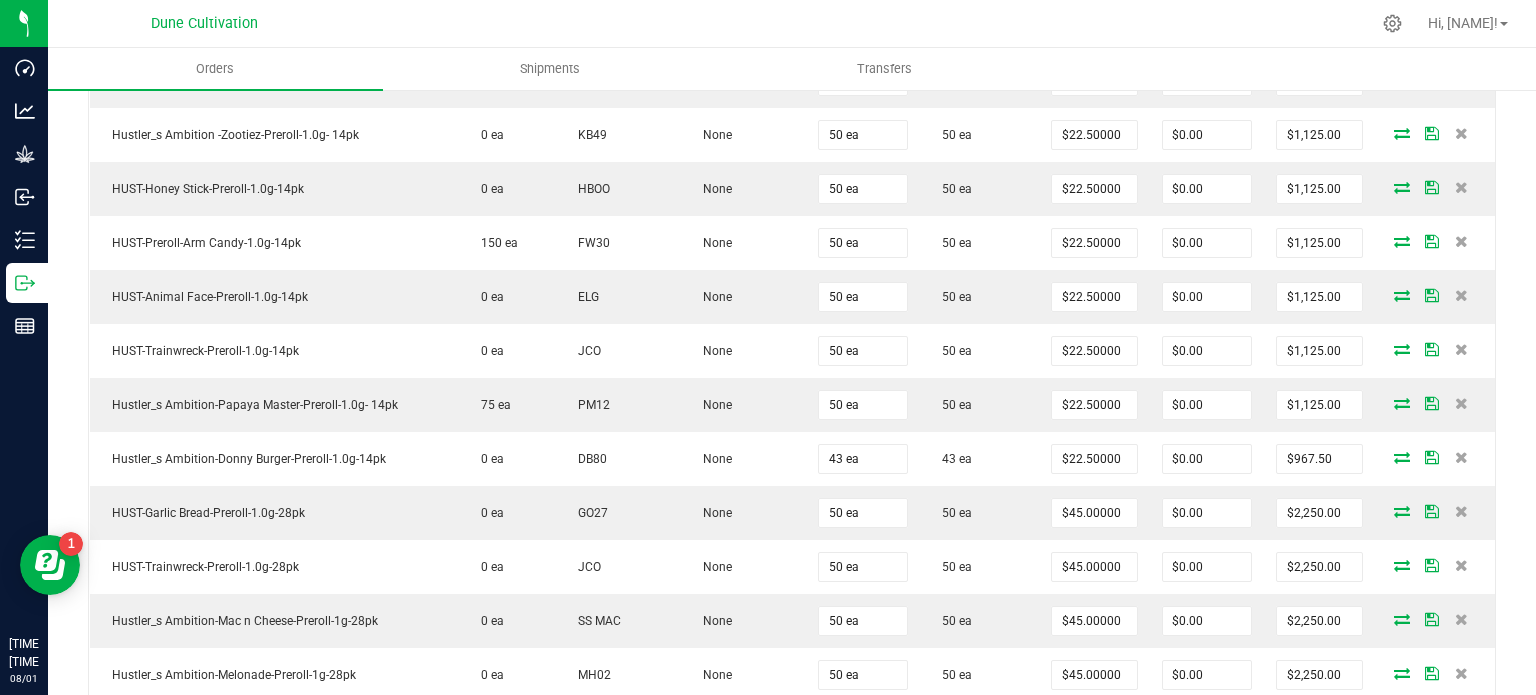 scroll, scrollTop: 1010, scrollLeft: 0, axis: vertical 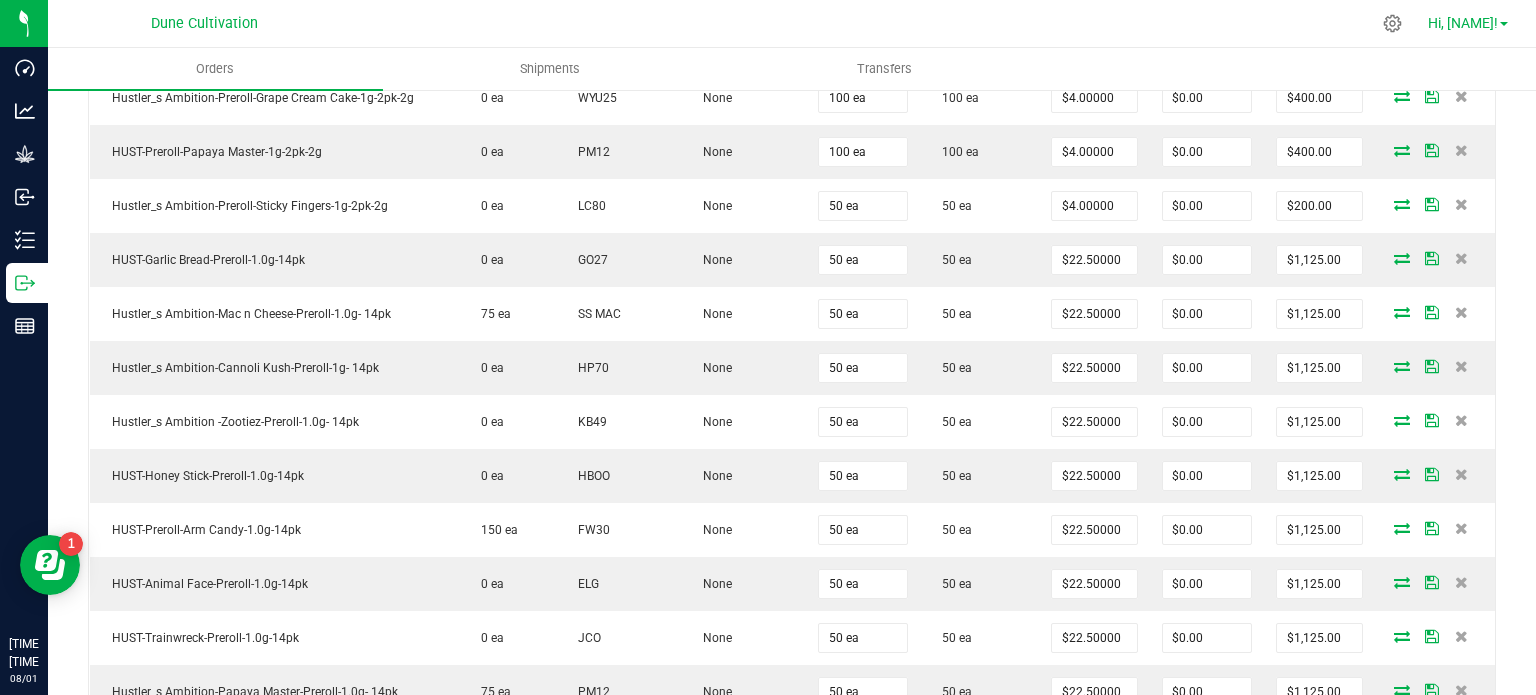 click on "Hi, [FIRST]!" at bounding box center [1468, 23] 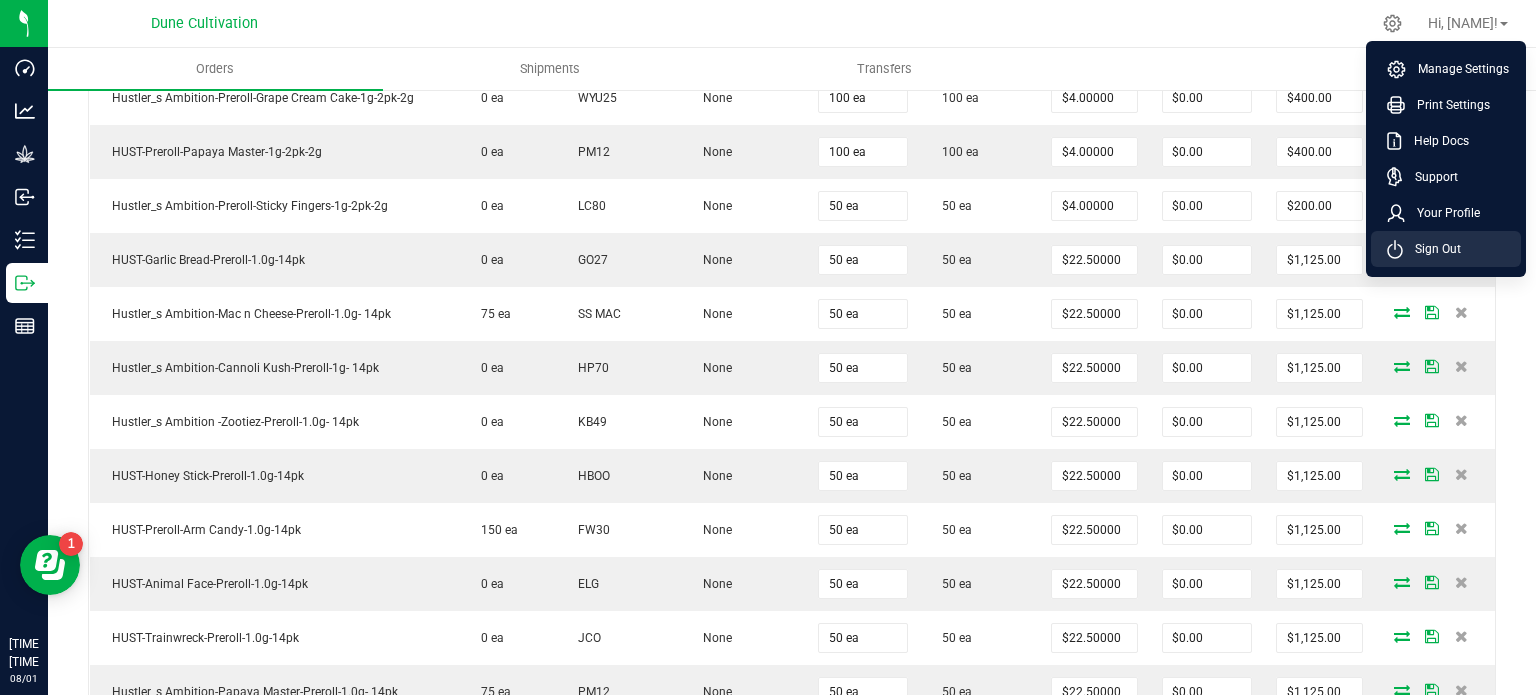 click 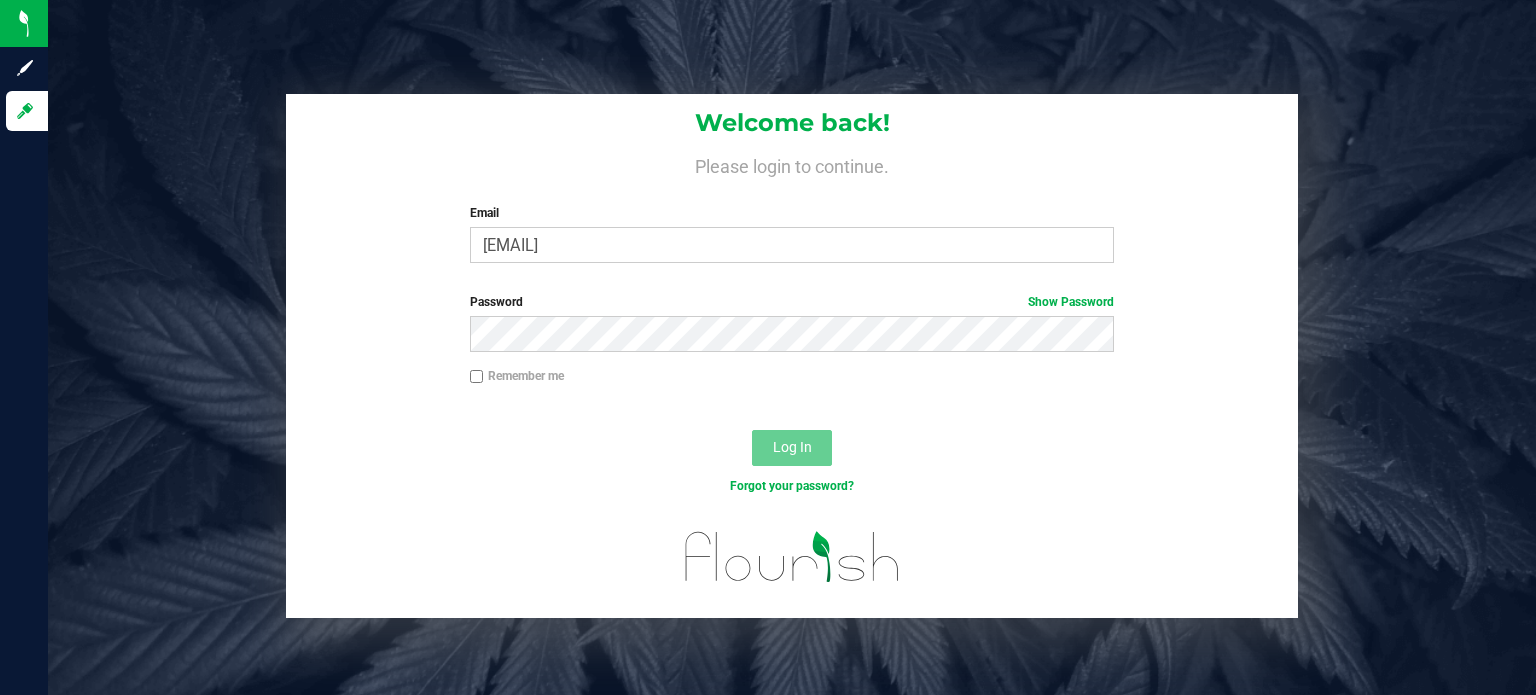 scroll, scrollTop: 0, scrollLeft: 0, axis: both 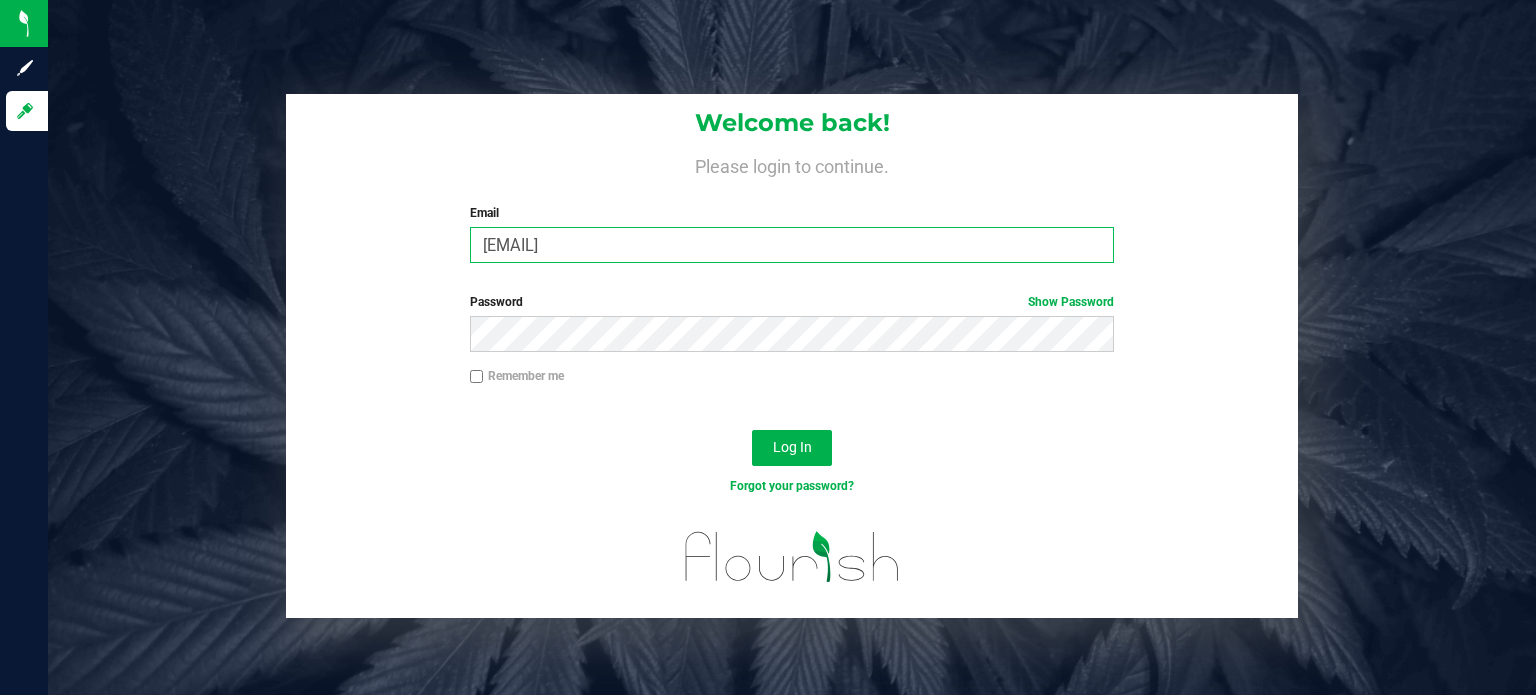 click on "[EMAIL]" at bounding box center (792, 245) 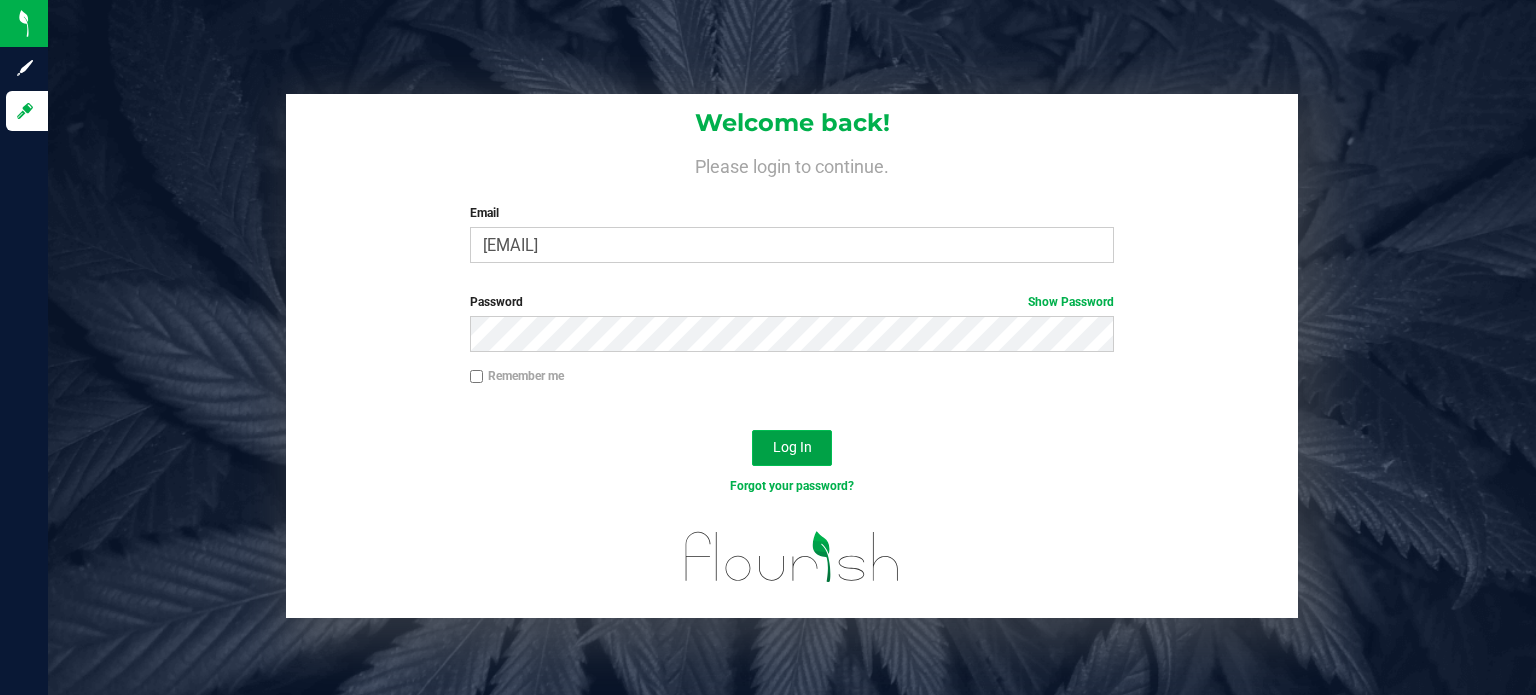 click on "Log In" at bounding box center (792, 448) 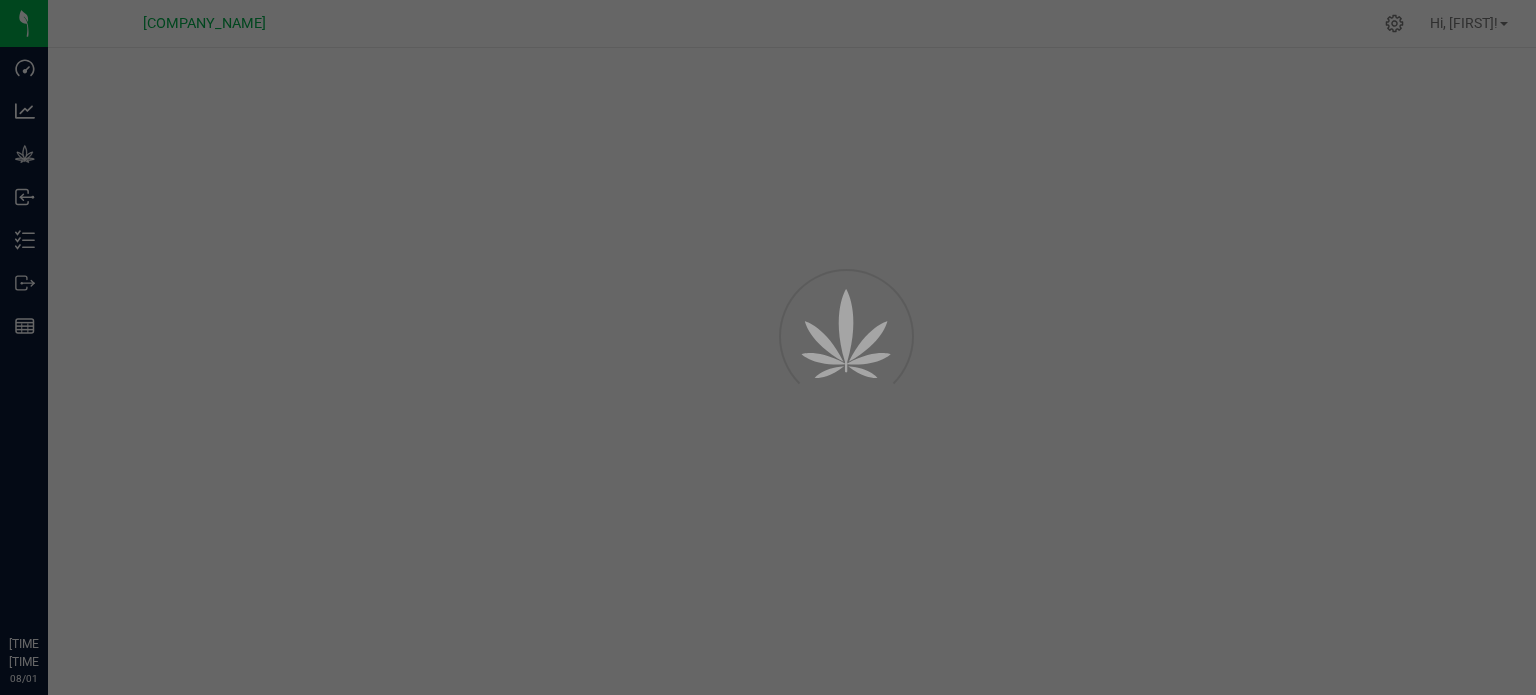 scroll, scrollTop: 0, scrollLeft: 0, axis: both 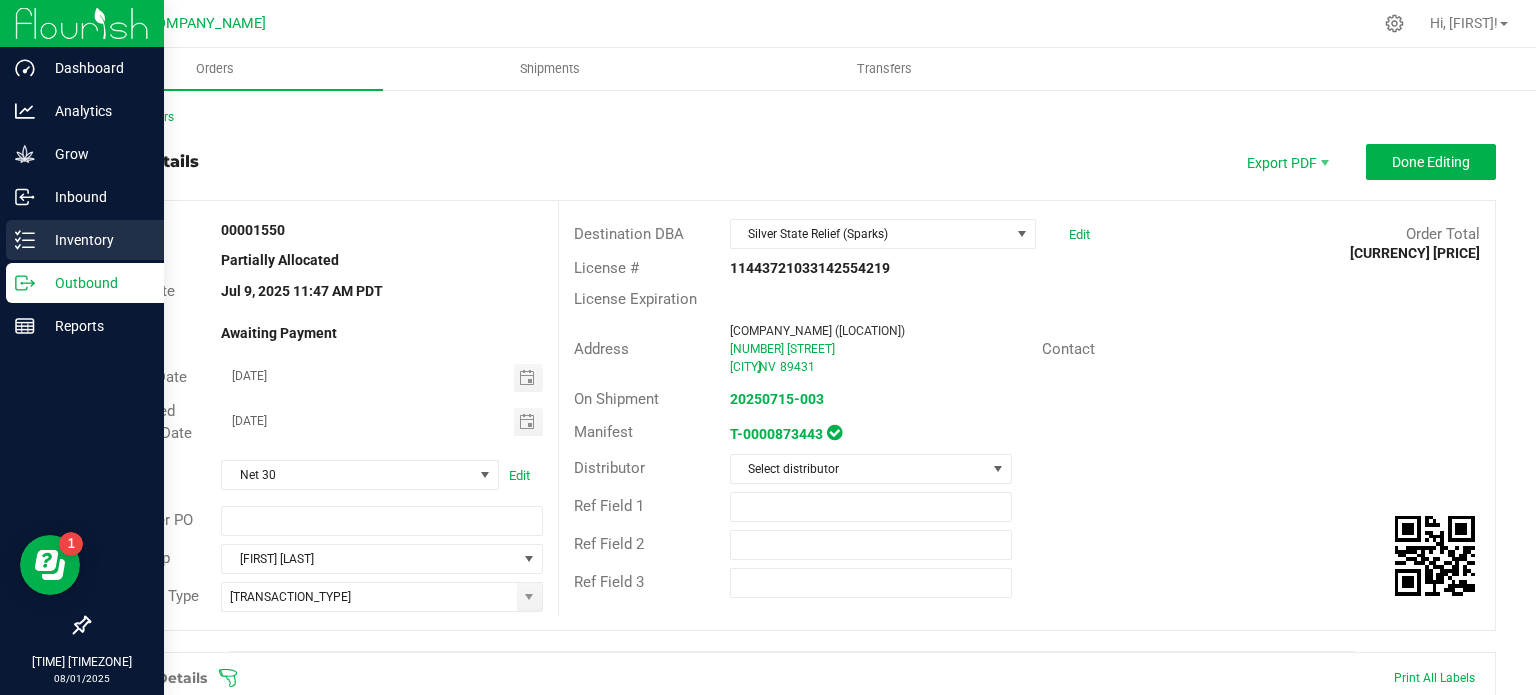 click on "Inventory" at bounding box center (95, 240) 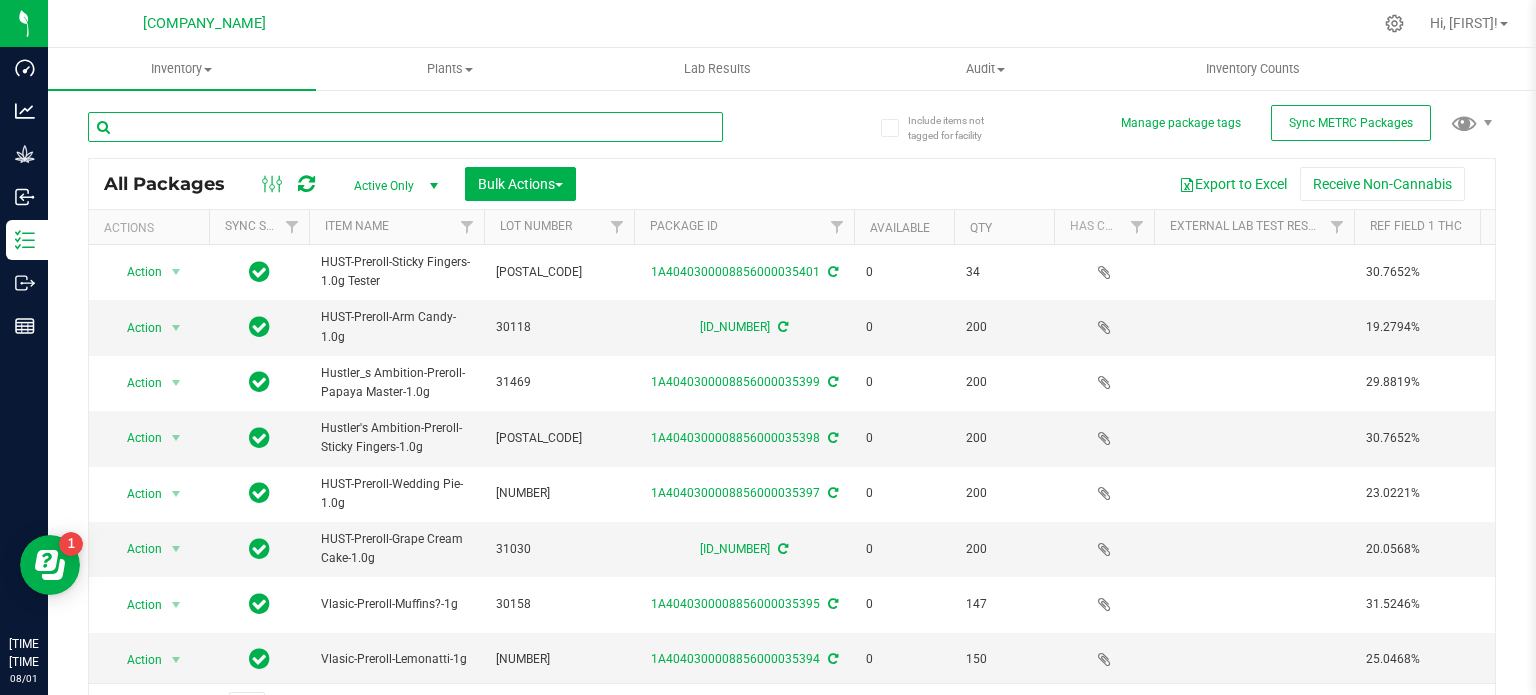 click at bounding box center (405, 127) 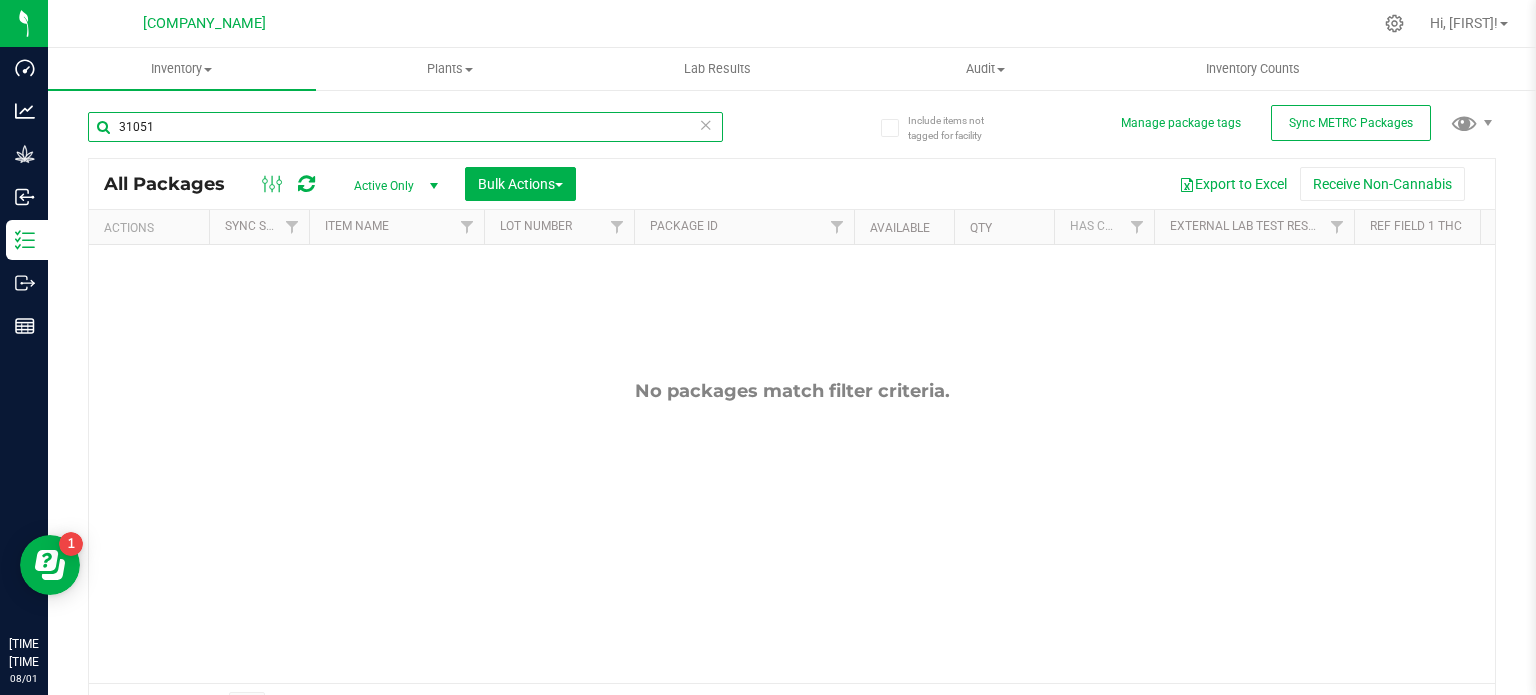 type on "31051" 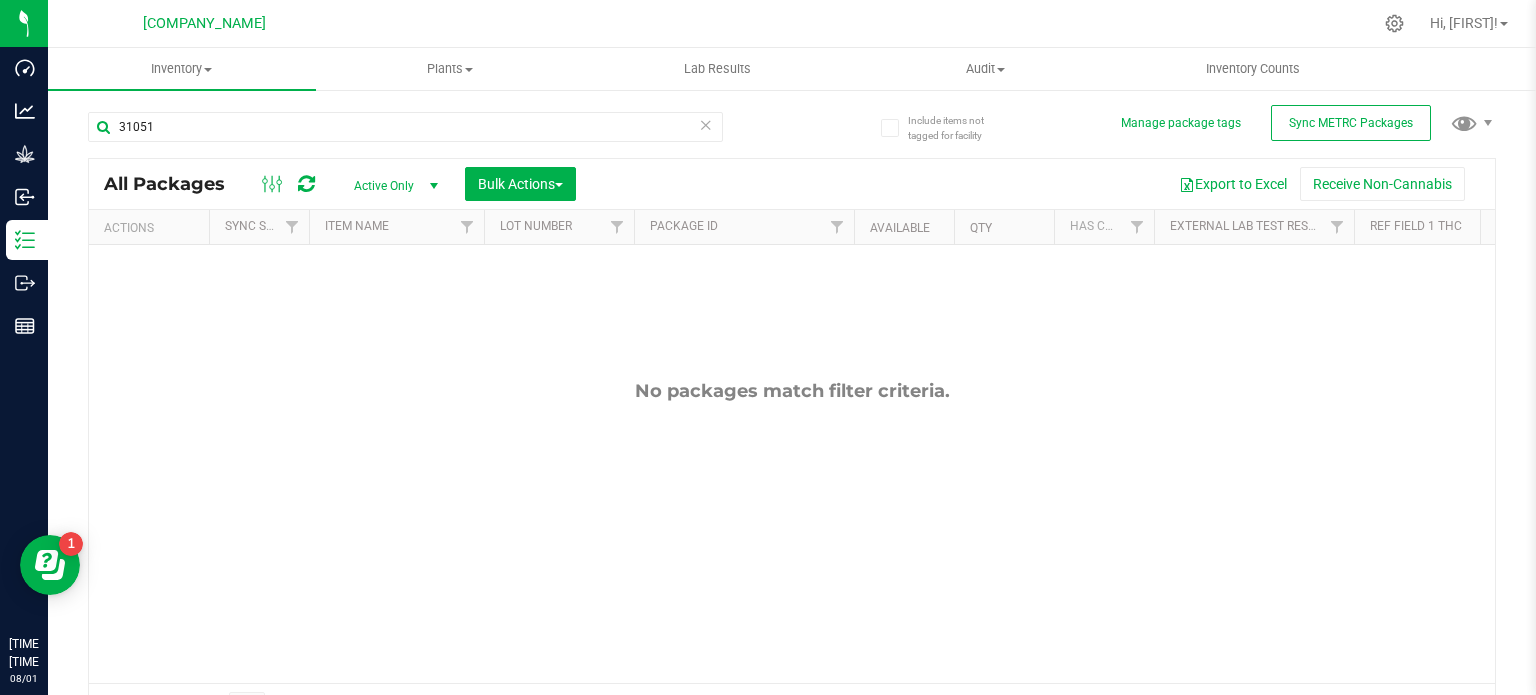 click on "Active Only" at bounding box center (392, 186) 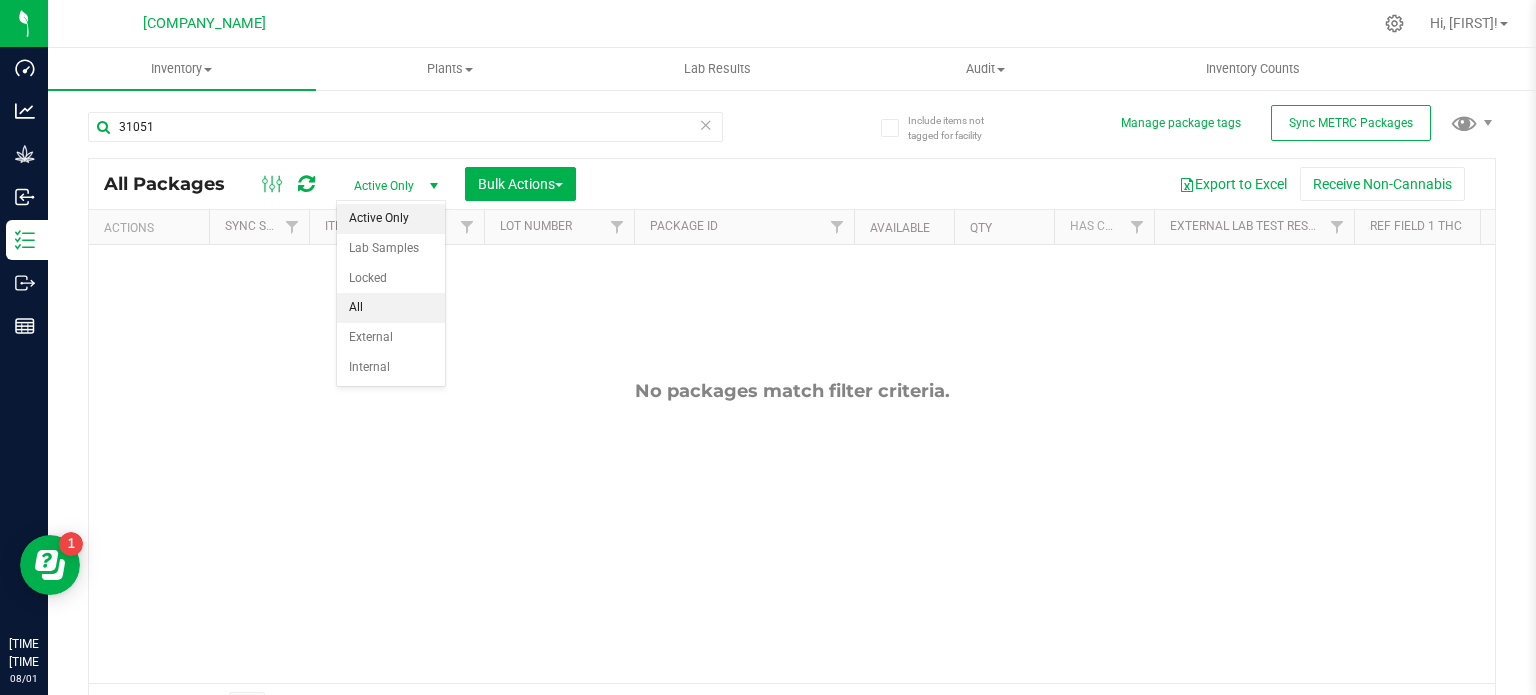 click on "All" at bounding box center [391, 308] 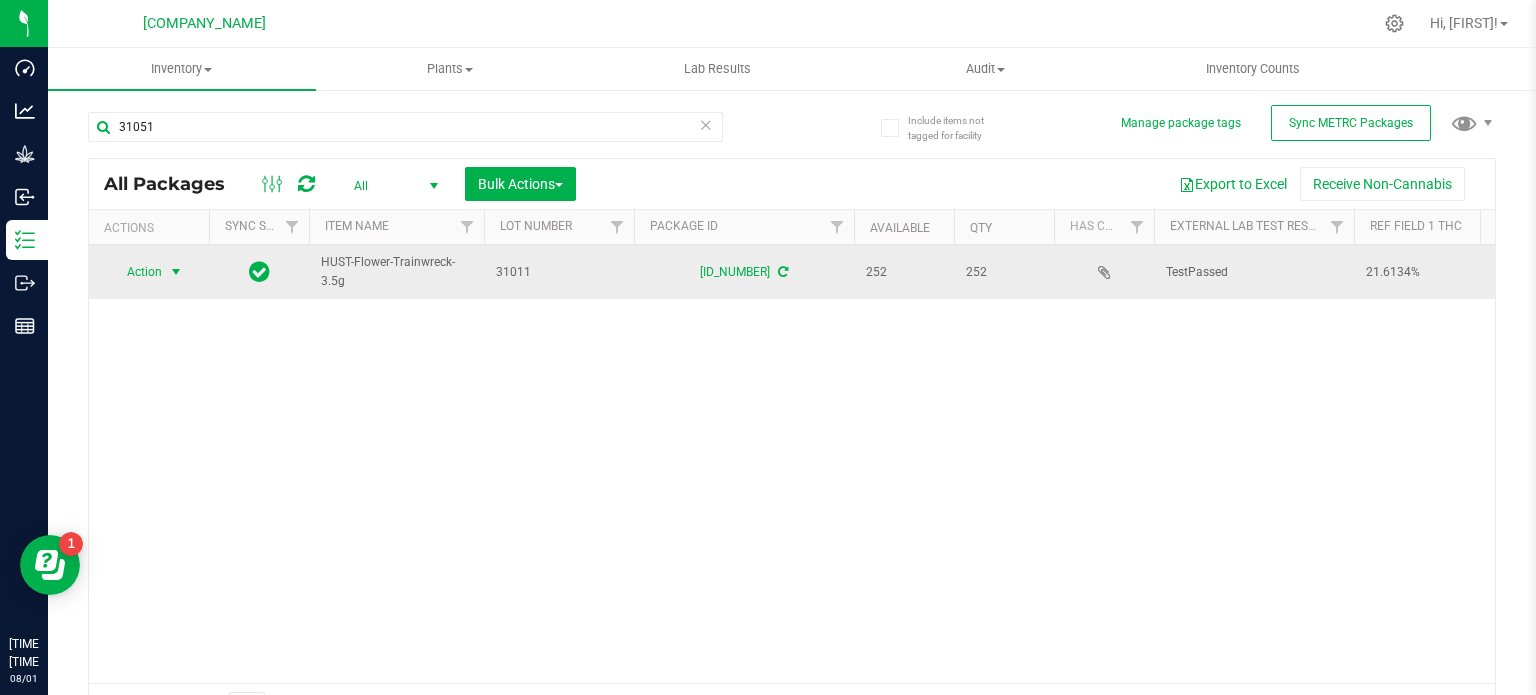 click at bounding box center [176, 272] 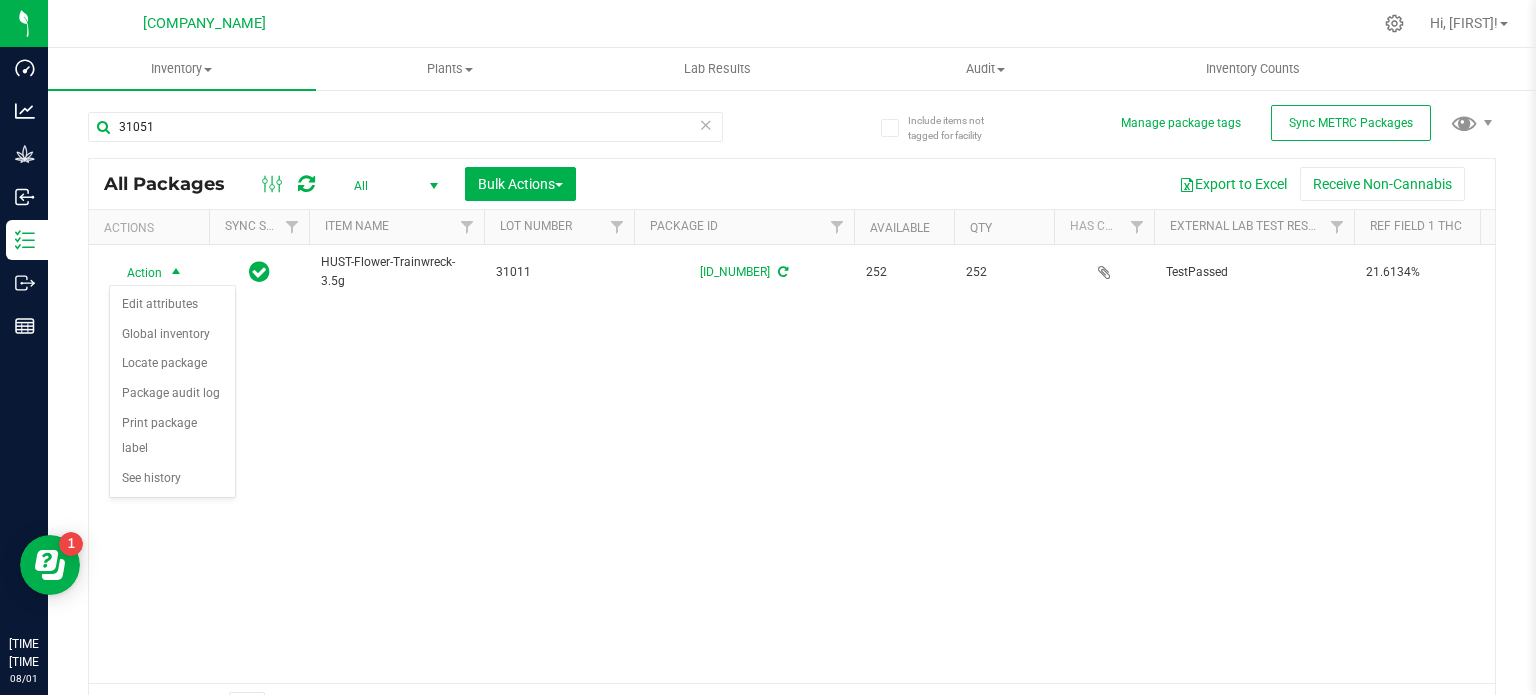 click on "Action Action Edit attributes Global inventory Locate package Package audit log Print package label See history
HUST-Flower-Trainwreck-3.5g
[NUMBER]
[ID_NUMBER]
[NUMBER]
[NUMBER]
TestPassed
[PERCENTAGE]
[INITIALS]
Shipped
[INITIALS]
Each
(3.5 g ea.)
[PERCENTAGE] [NUMBER]
Finished Product Vault
Pass
[VERSION_NUMBER]" at bounding box center (792, 464) 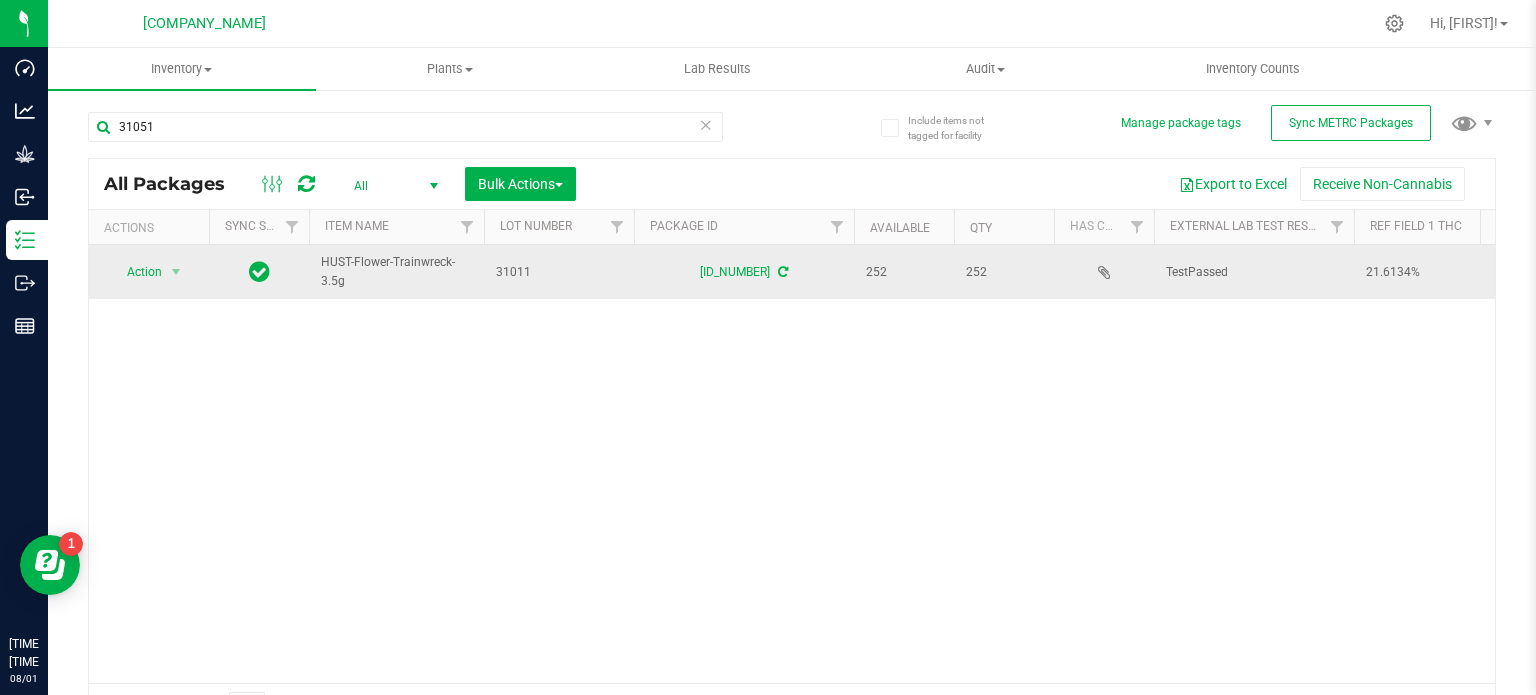 click at bounding box center (783, 272) 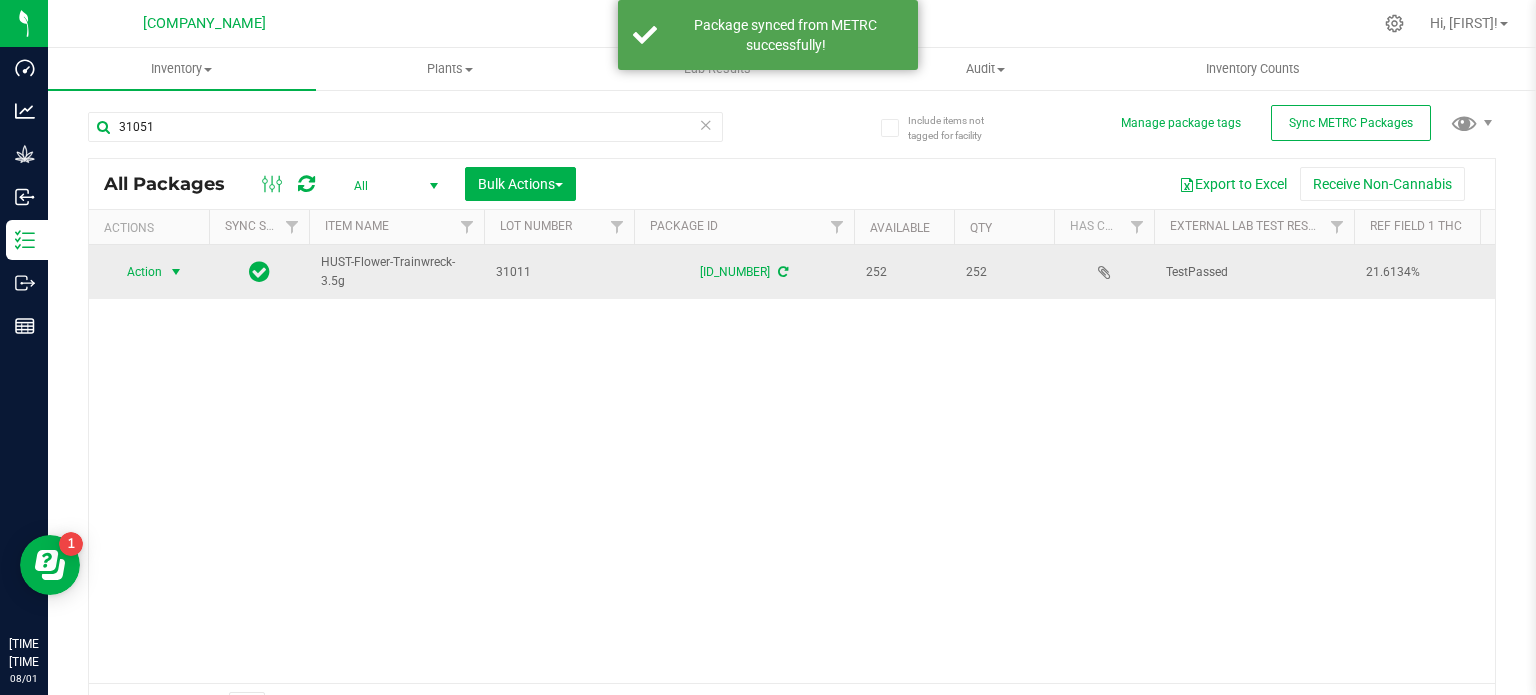 click on "Action" at bounding box center (136, 272) 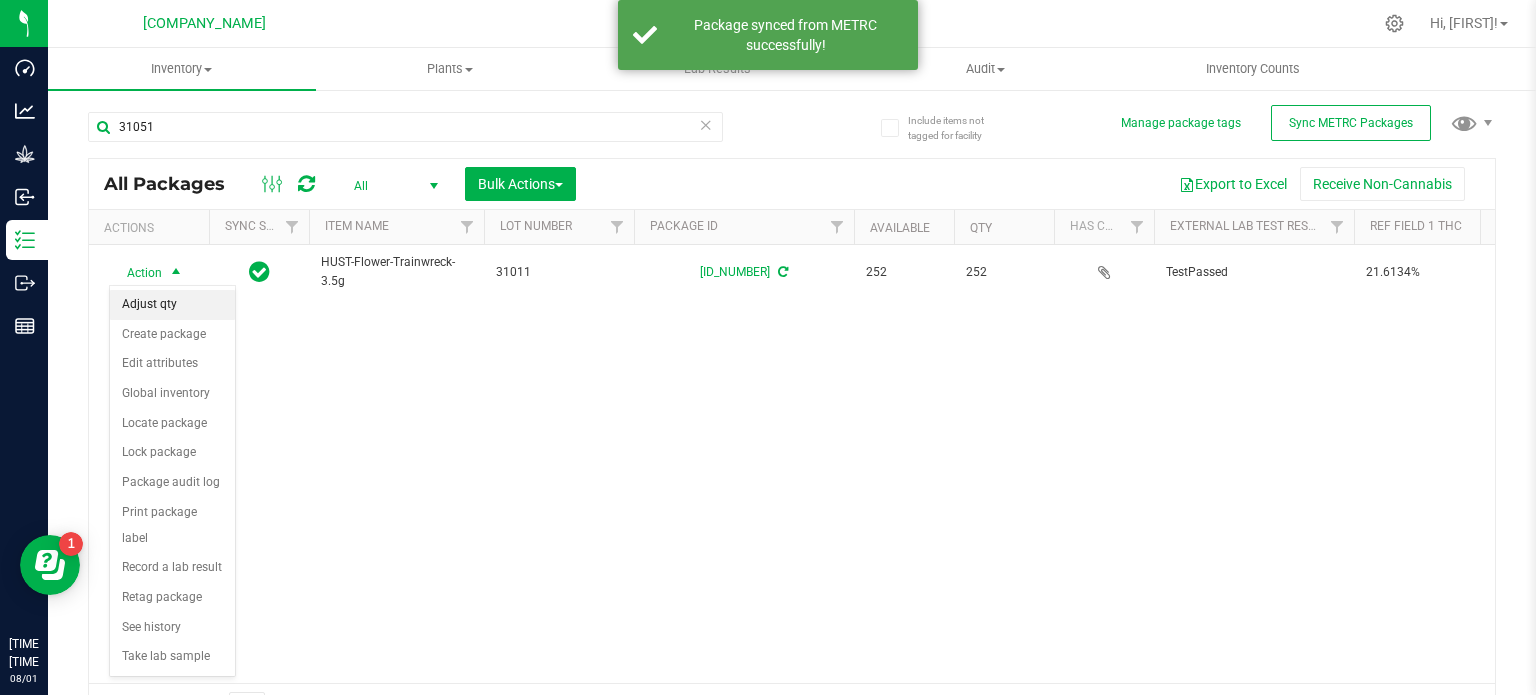click on "Adjust qty" at bounding box center (172, 305) 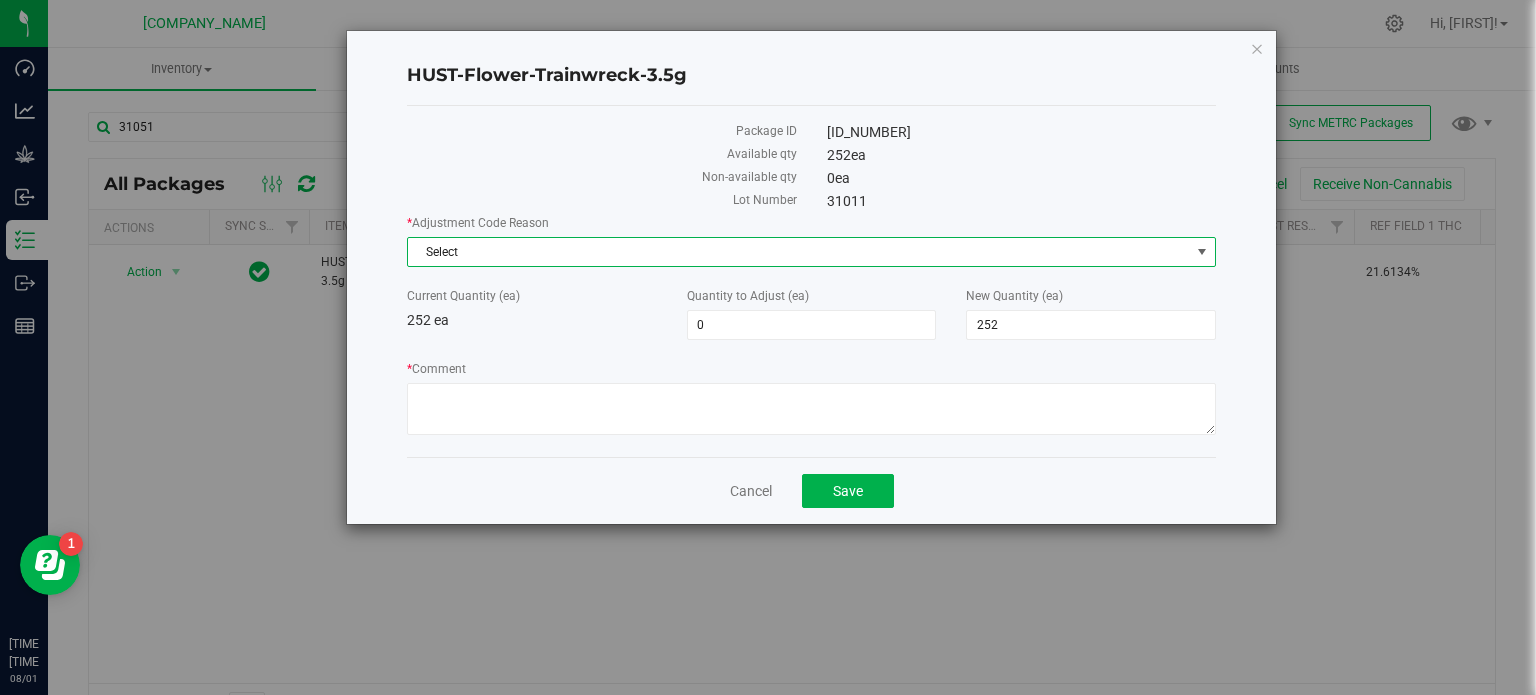 click on "Select" at bounding box center (799, 252) 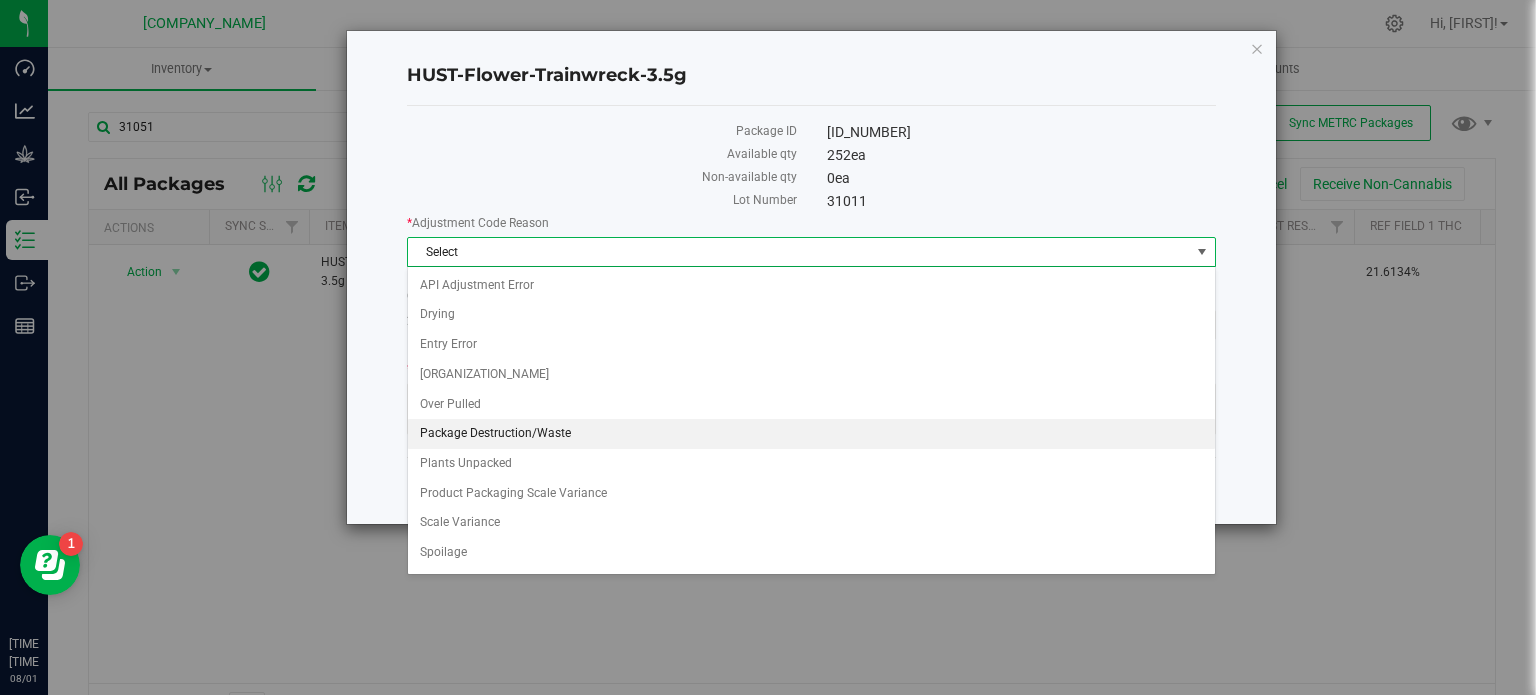 scroll, scrollTop: 110, scrollLeft: 0, axis: vertical 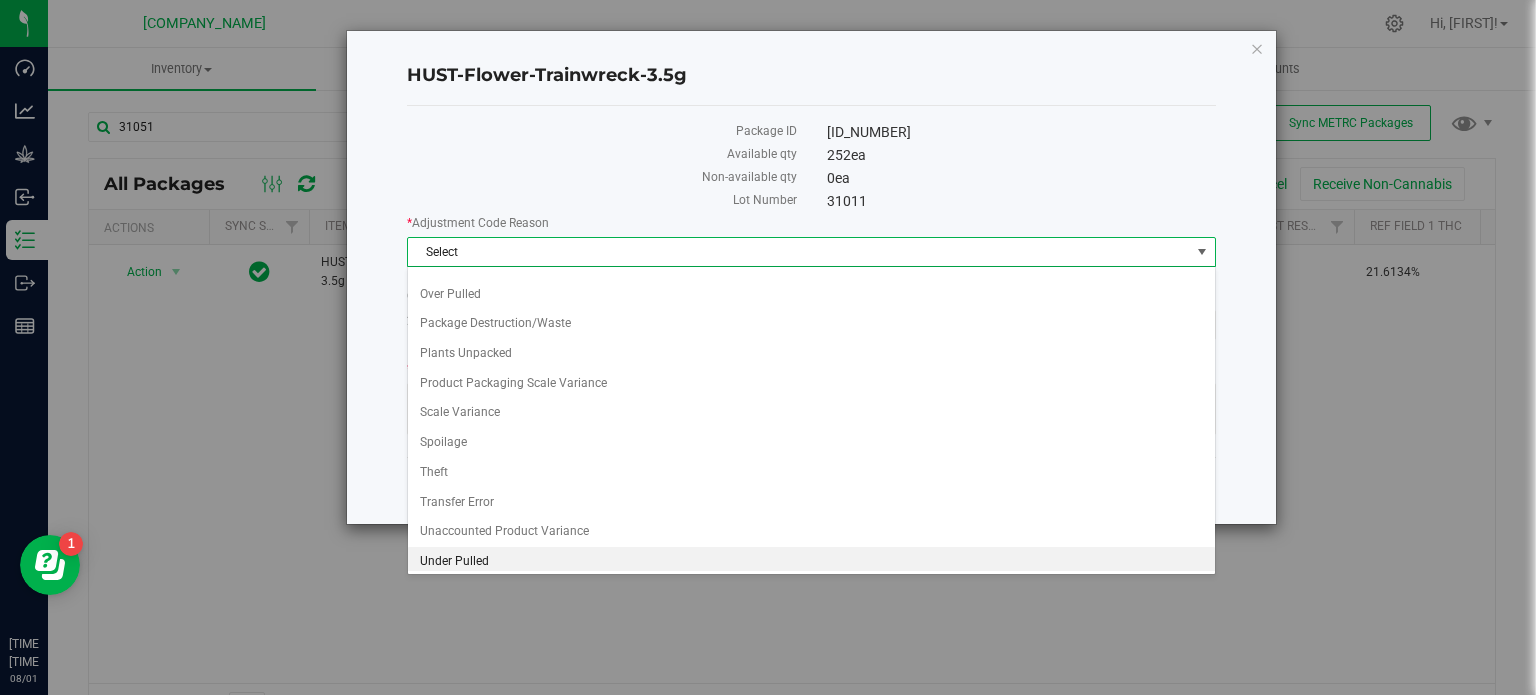 click on "Under Pulled" at bounding box center (811, 562) 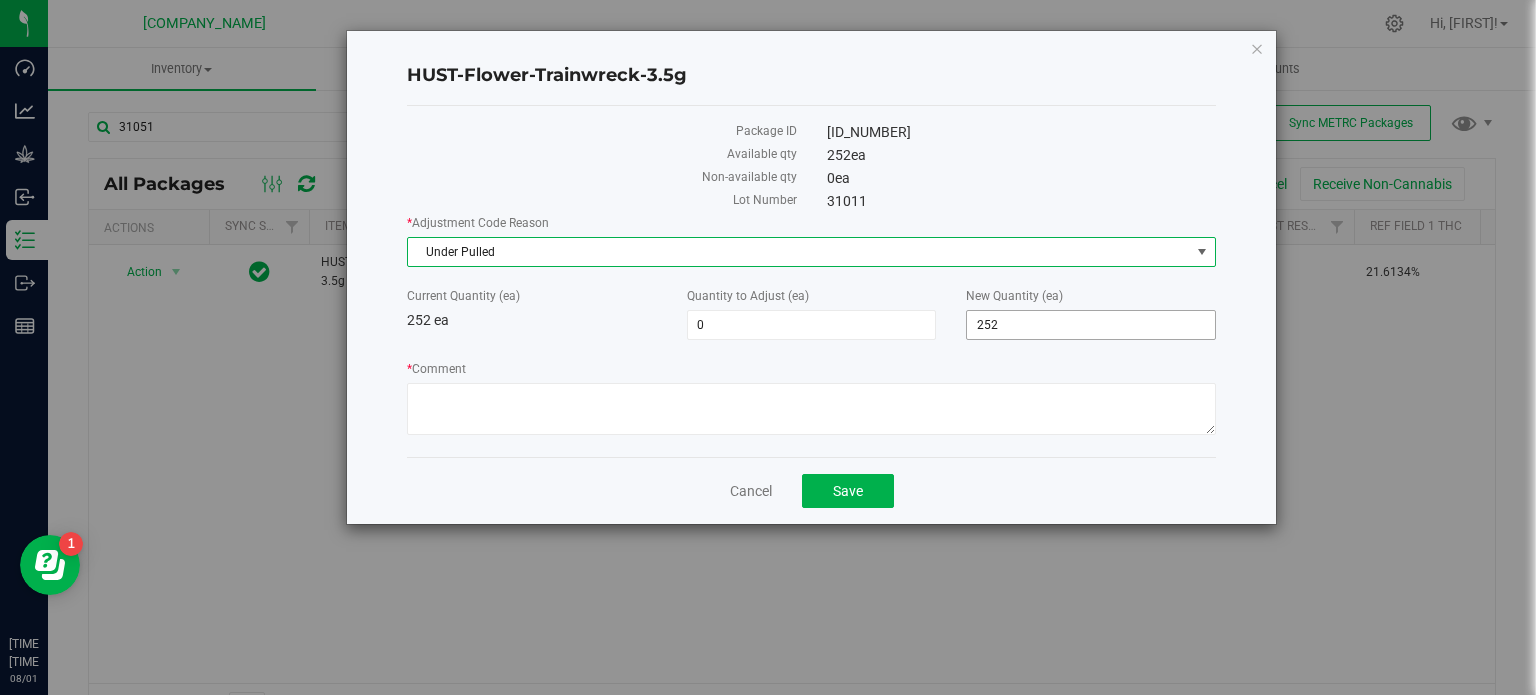 click on "[NUMBER] [NUMBER]" at bounding box center [1091, 325] 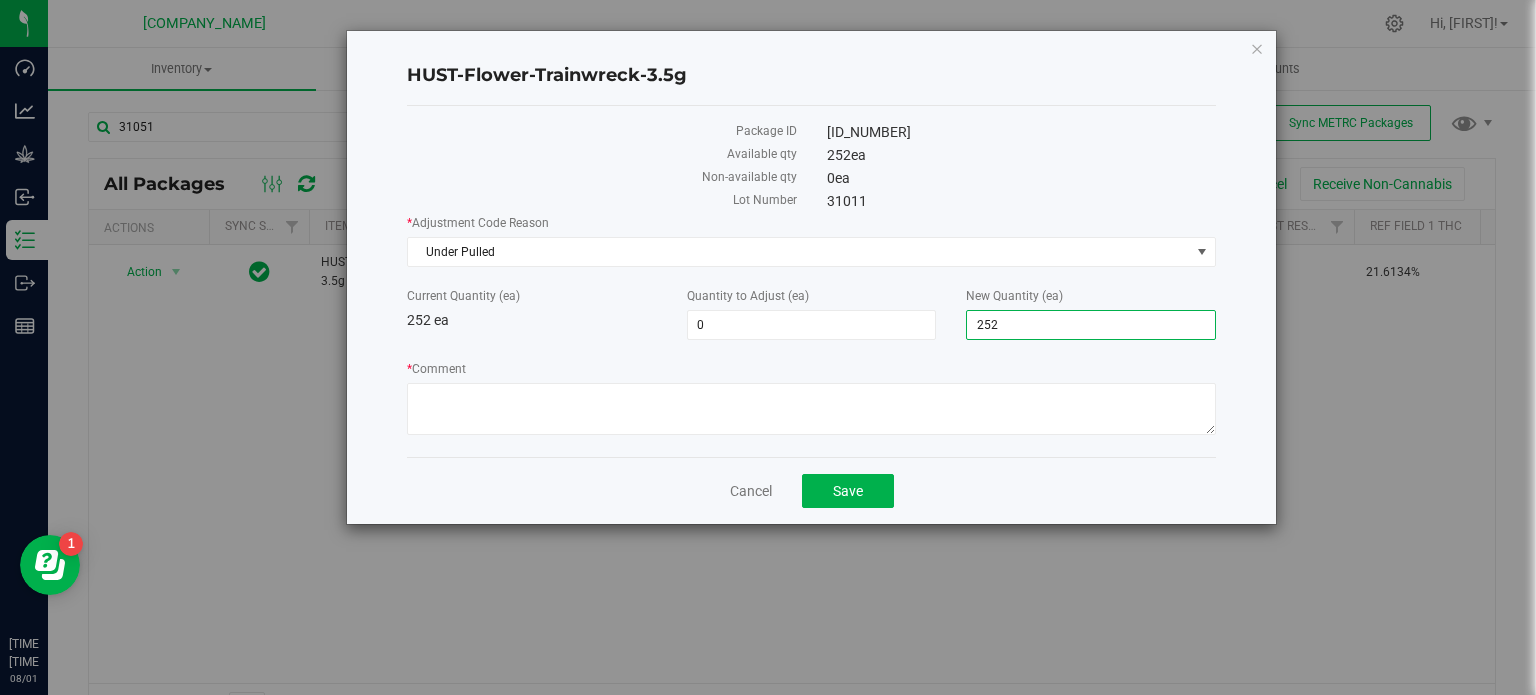 click on "252" at bounding box center (1091, 325) 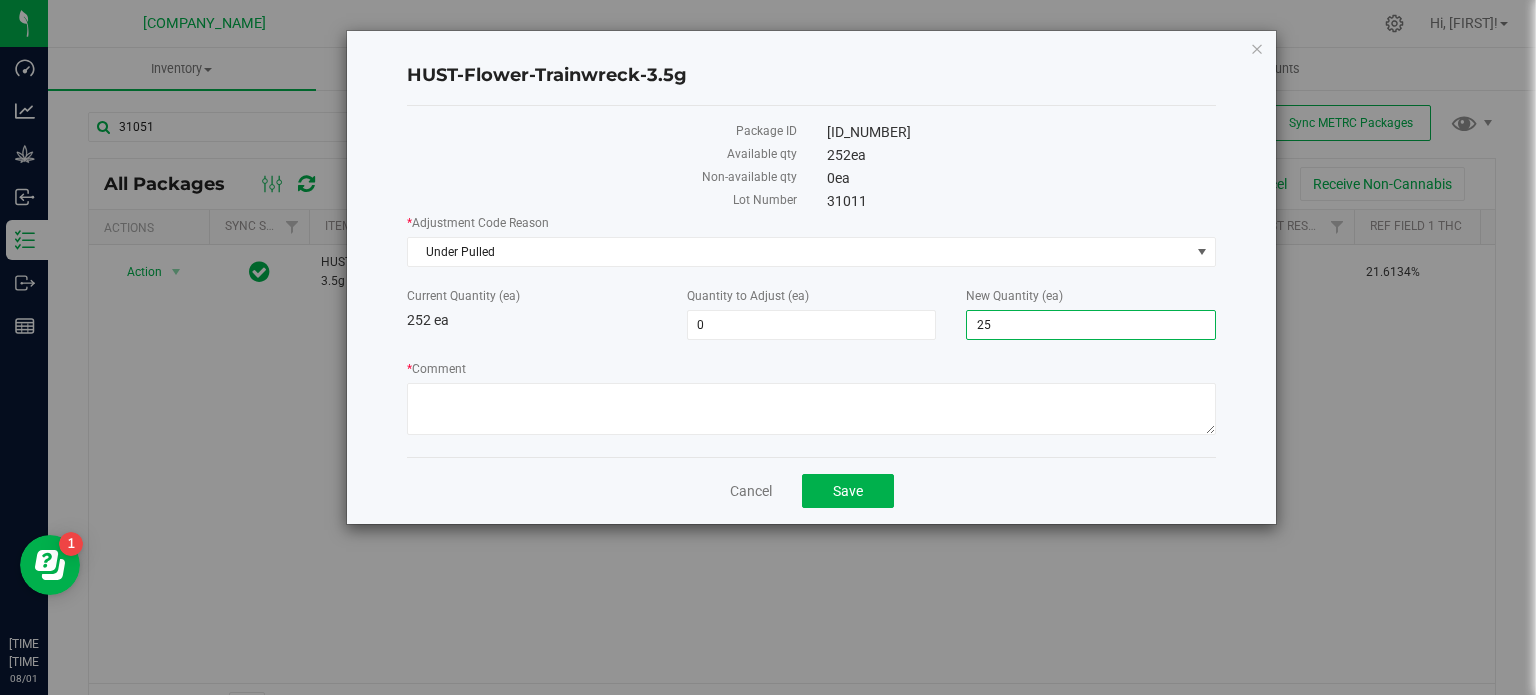 type on "250" 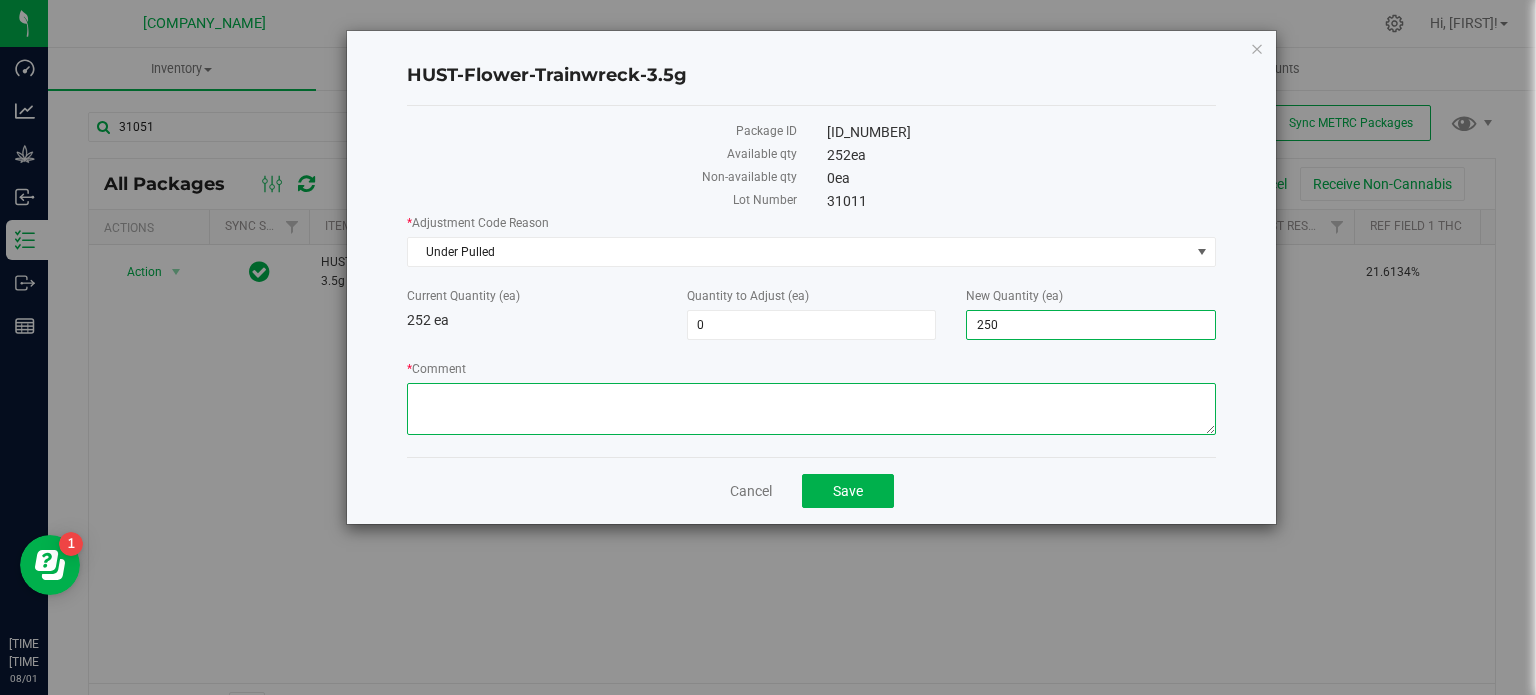 type on "-2" 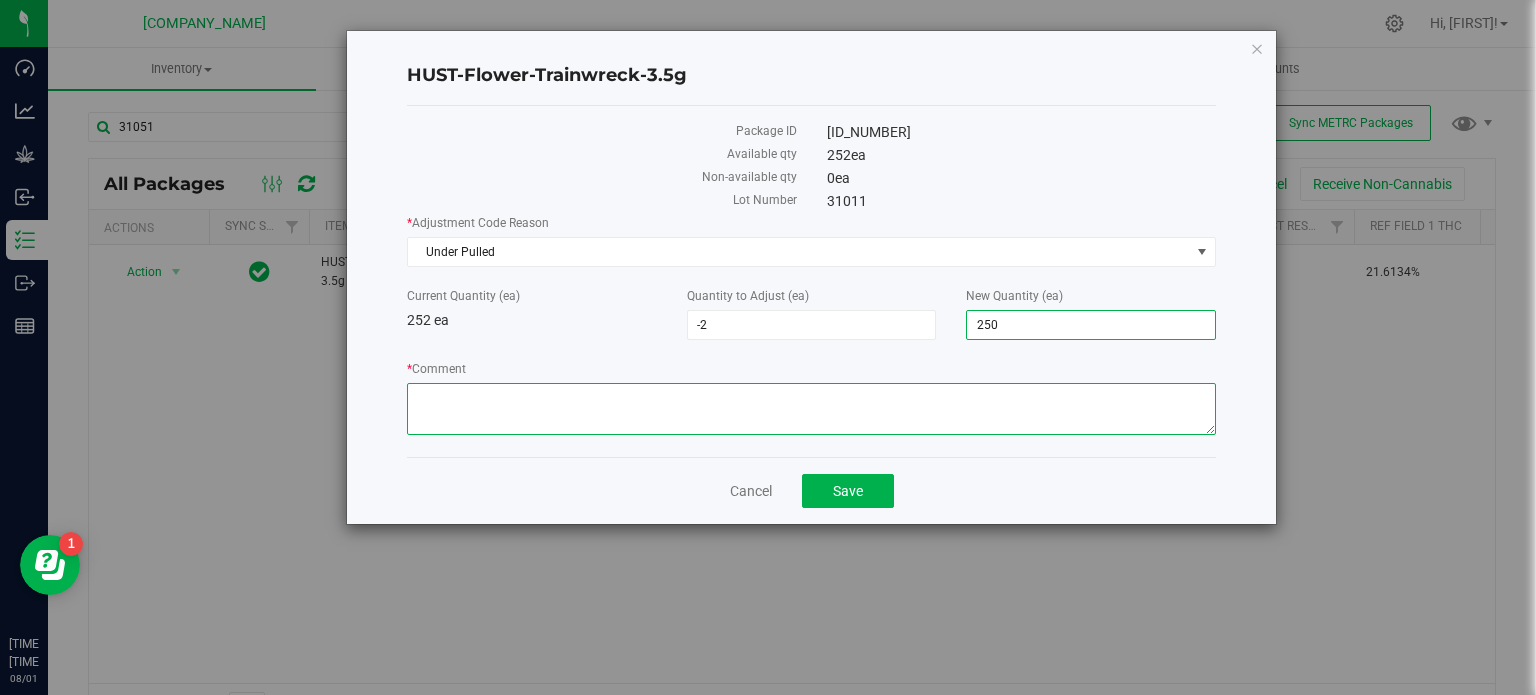 click on "*
Comment" at bounding box center (811, 409) 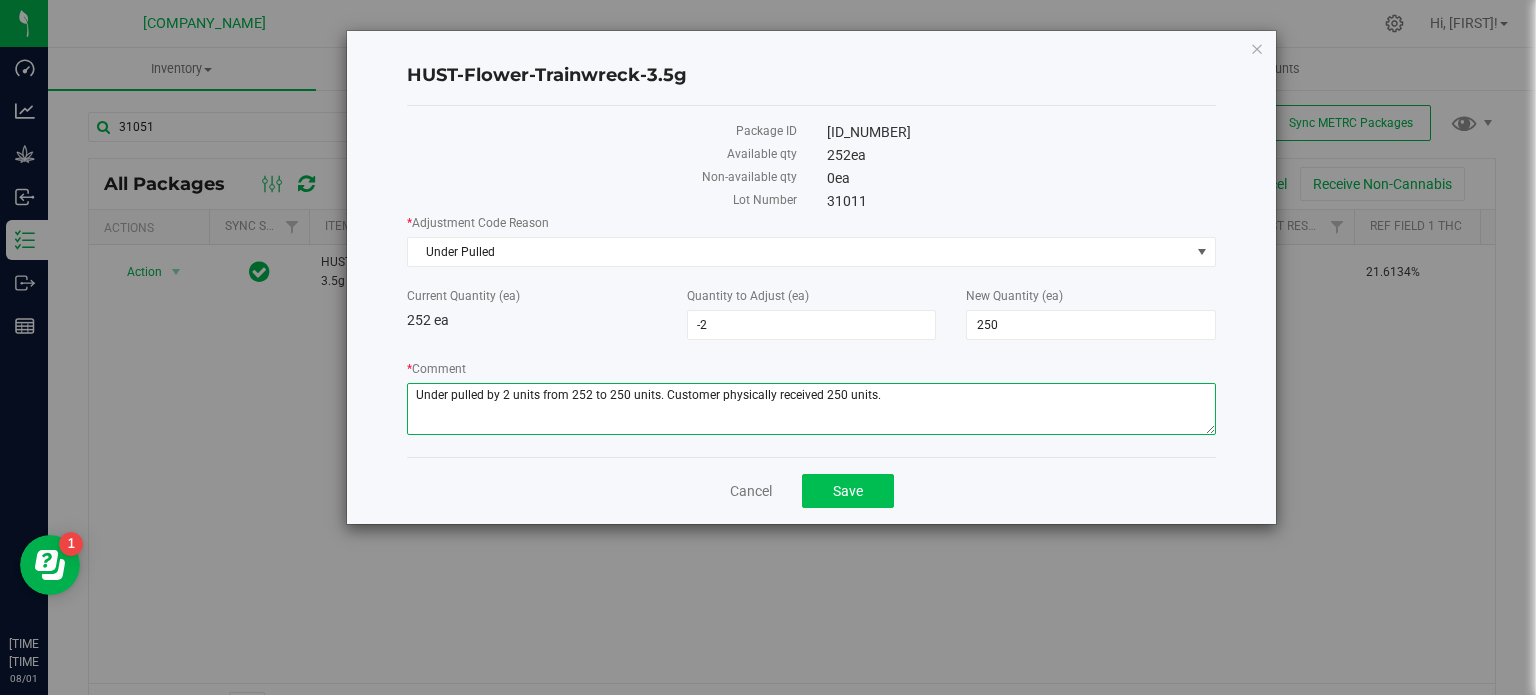 type on "Under pulled by 2 units from 252 to 250 units. Customer physically received 250 units." 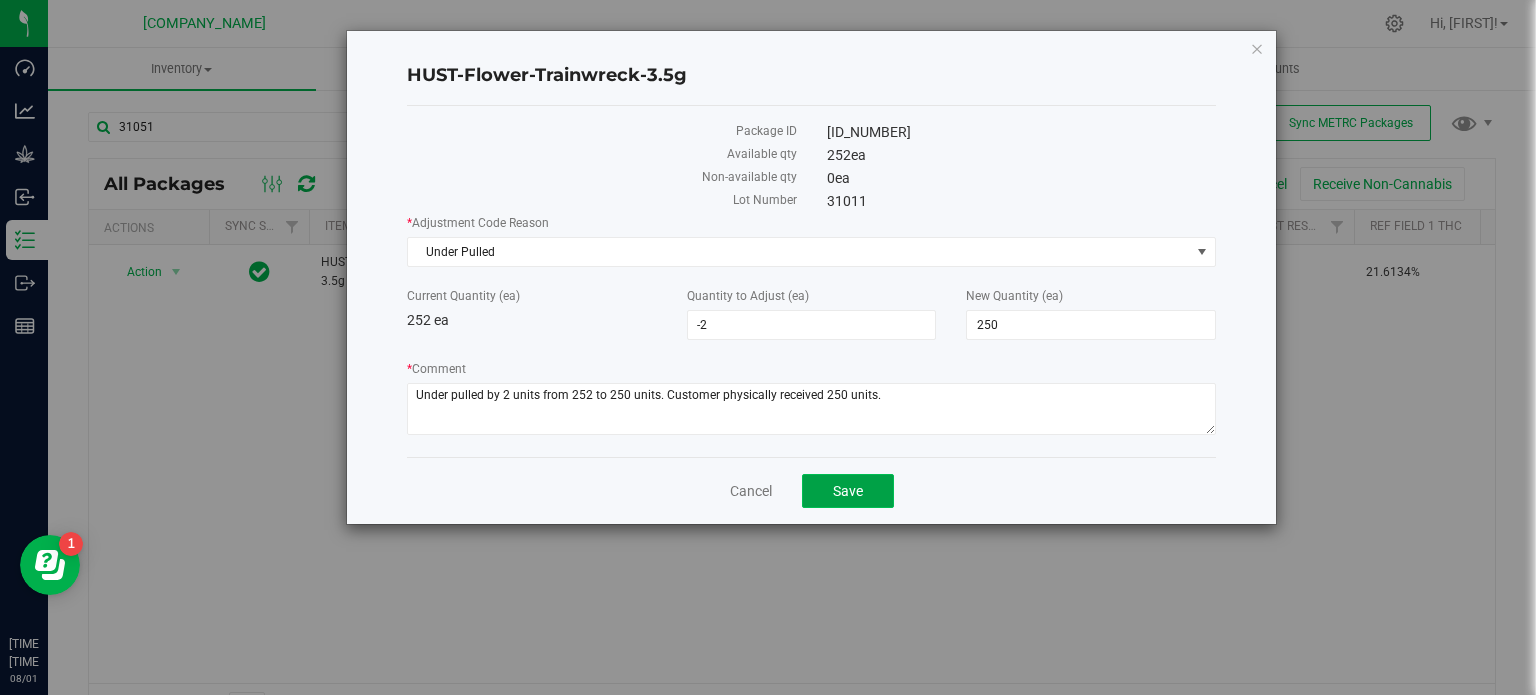 click on "Save" 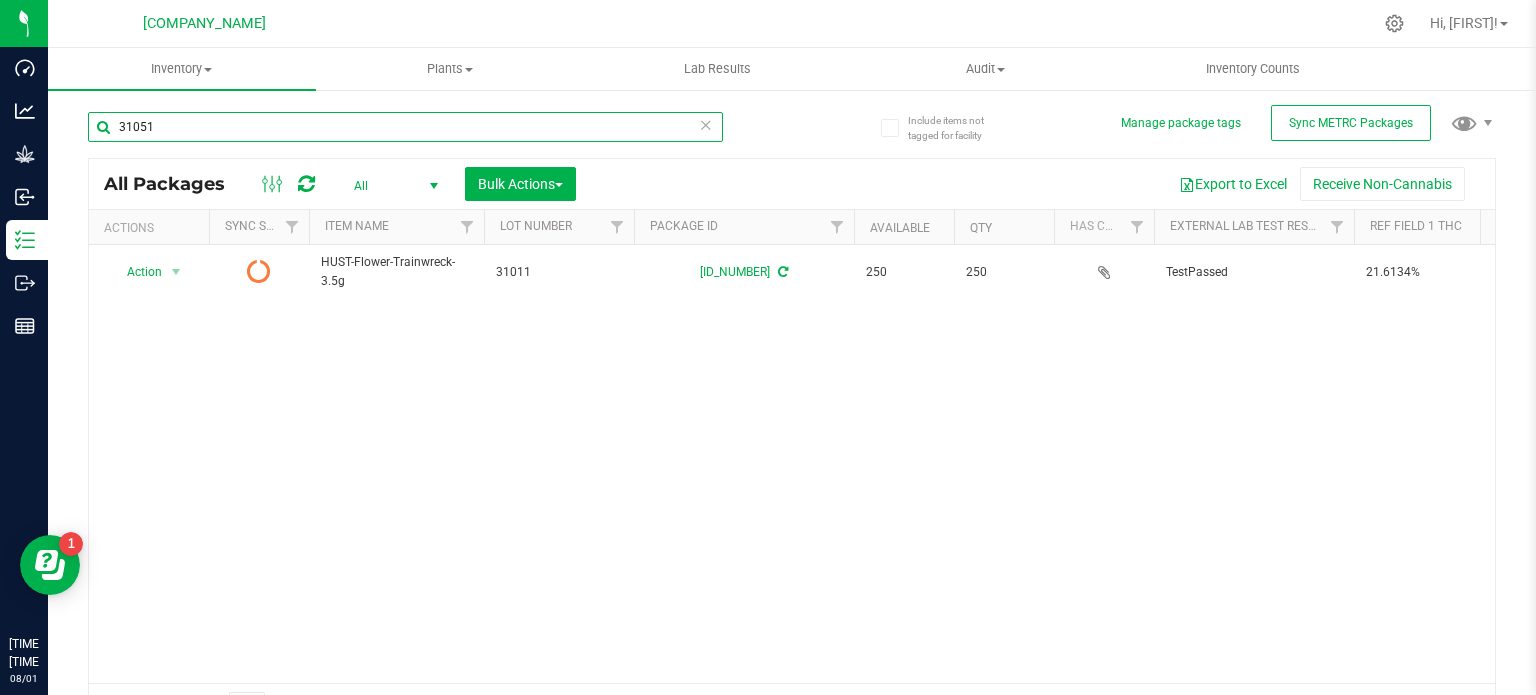 click on "31051" at bounding box center [405, 127] 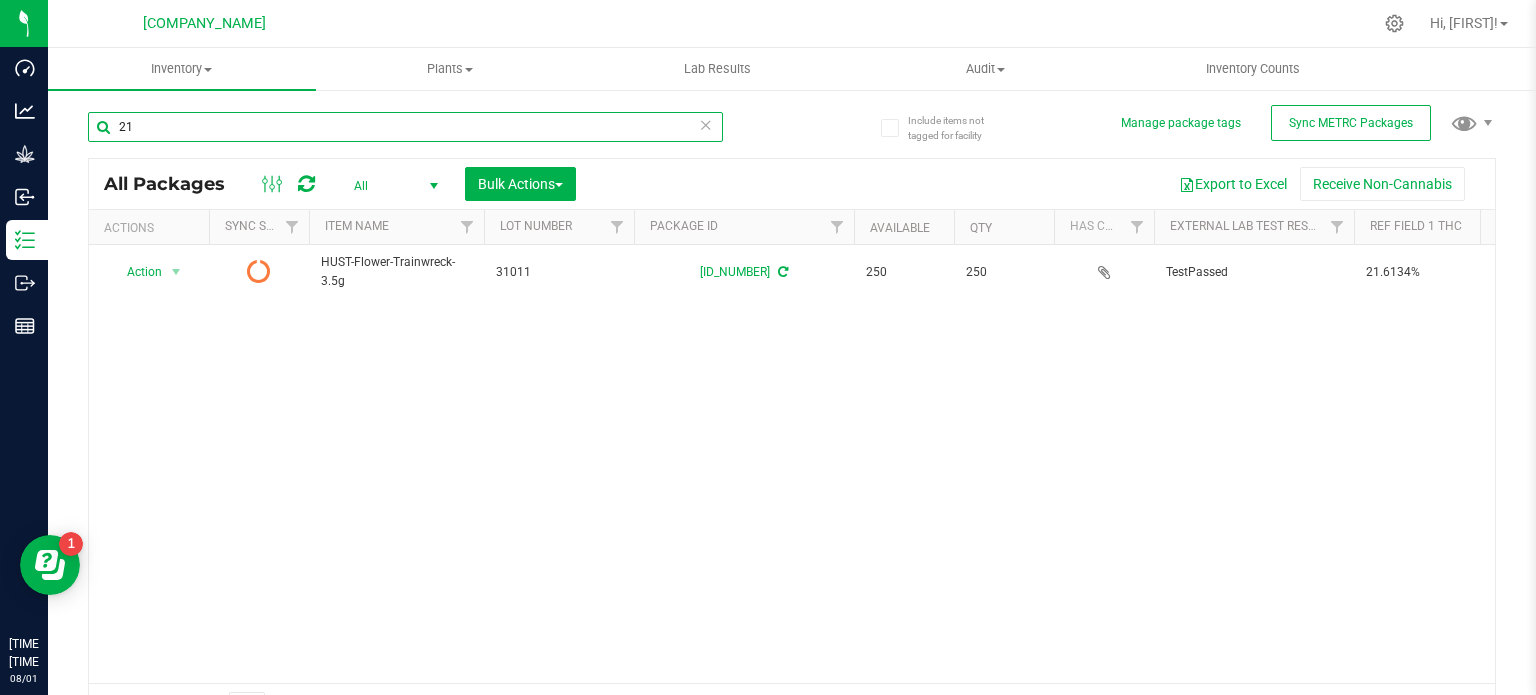 type on "2" 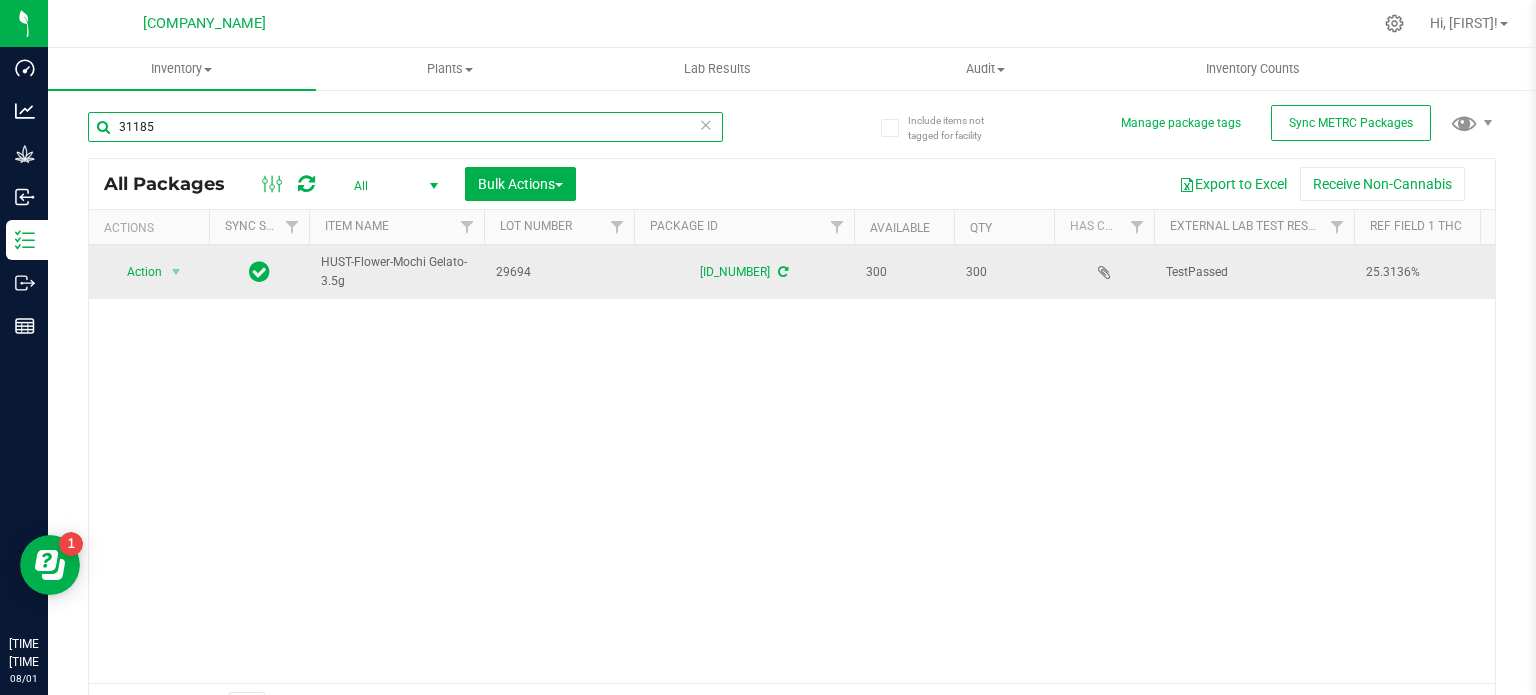 type on "31185" 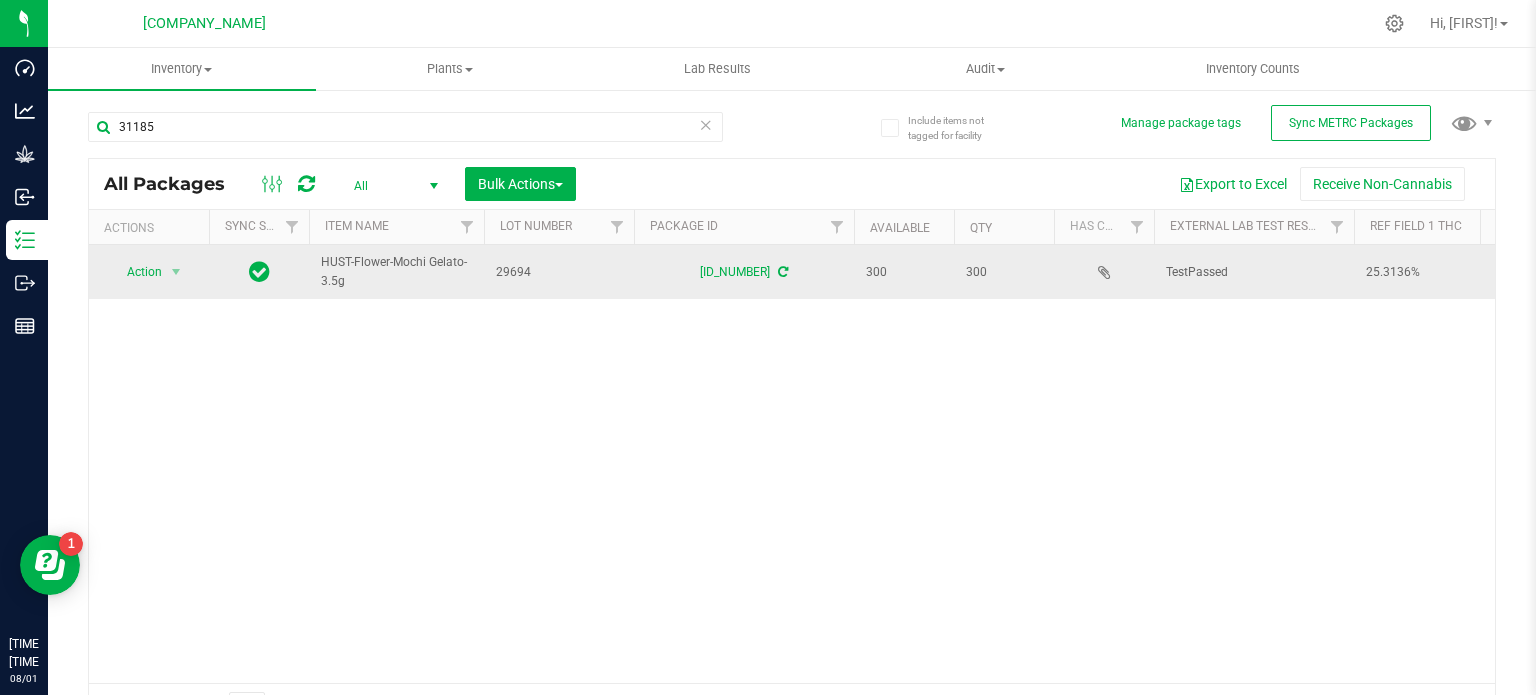 click at bounding box center (783, 272) 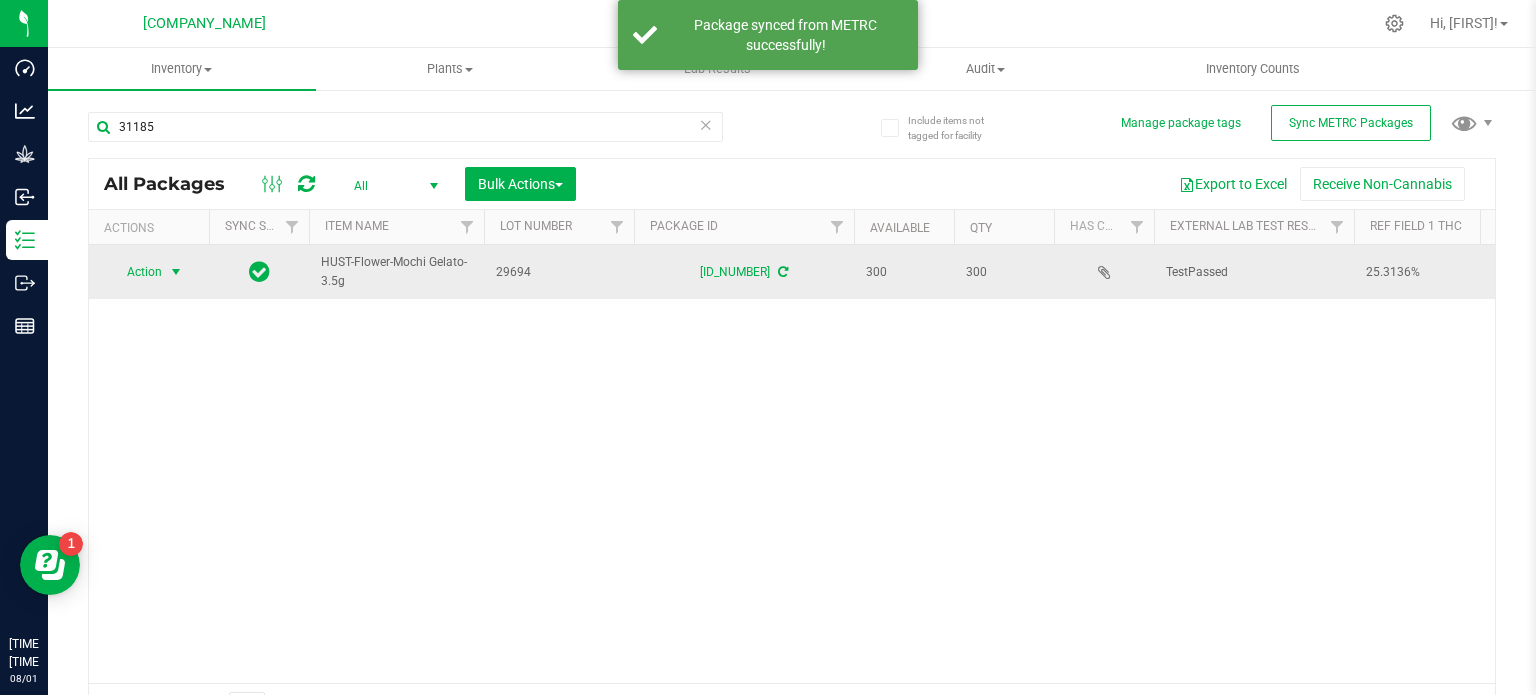 click on "Action" at bounding box center (136, 272) 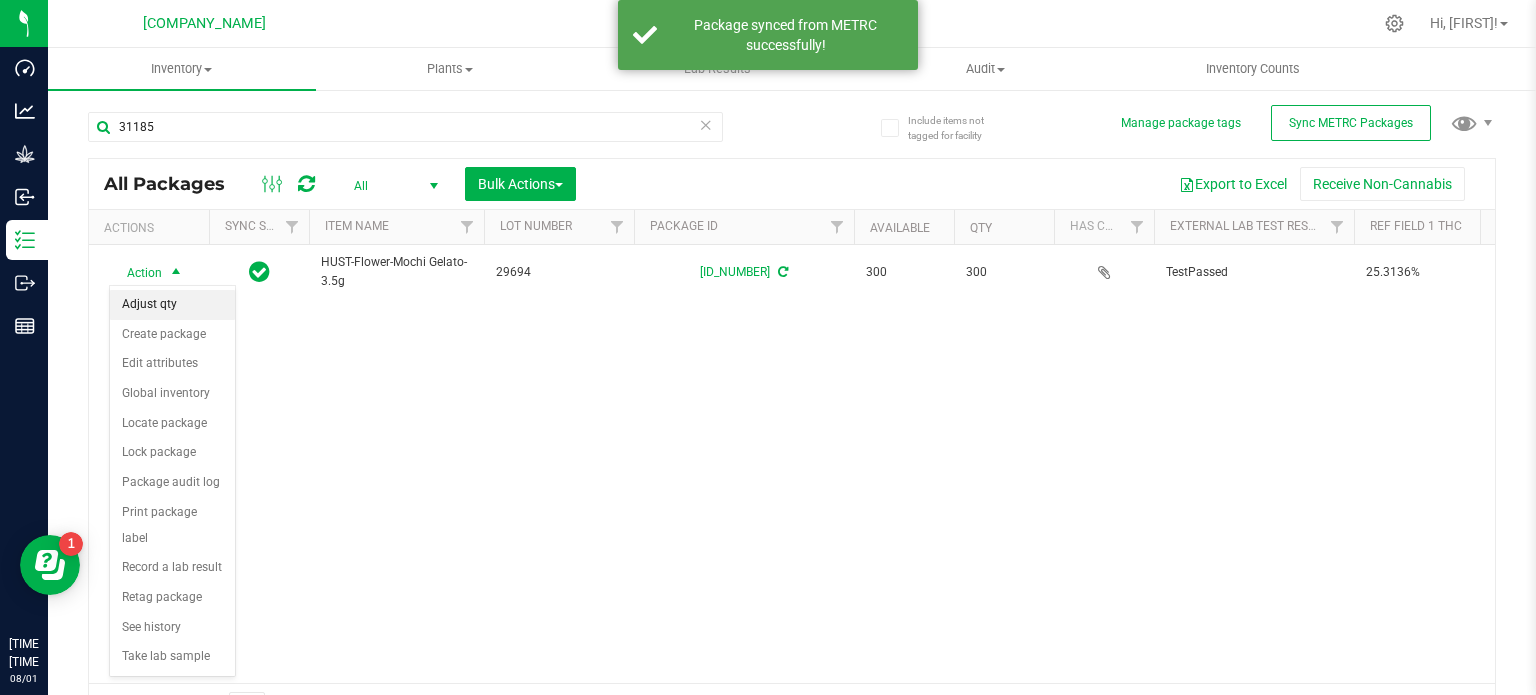 click on "Adjust qty" at bounding box center [172, 305] 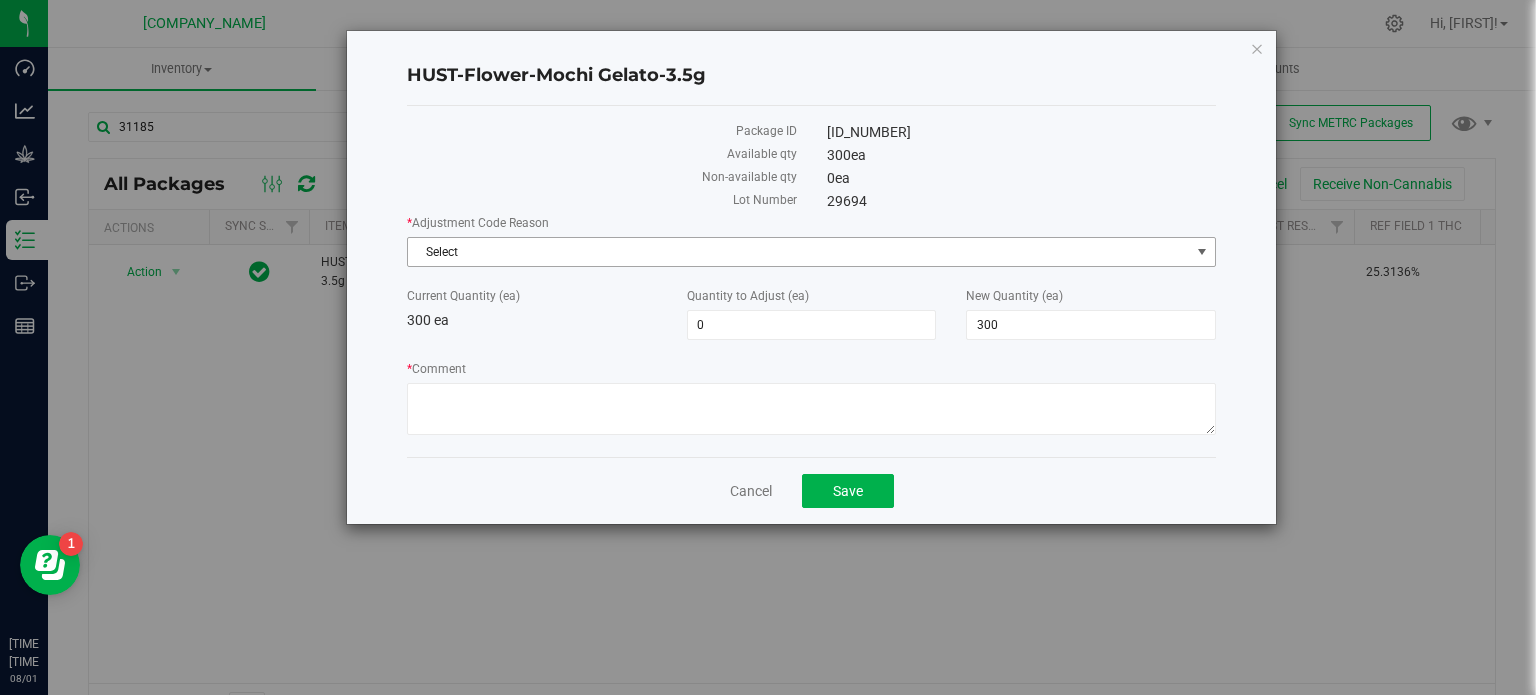 click on "Select" at bounding box center (799, 252) 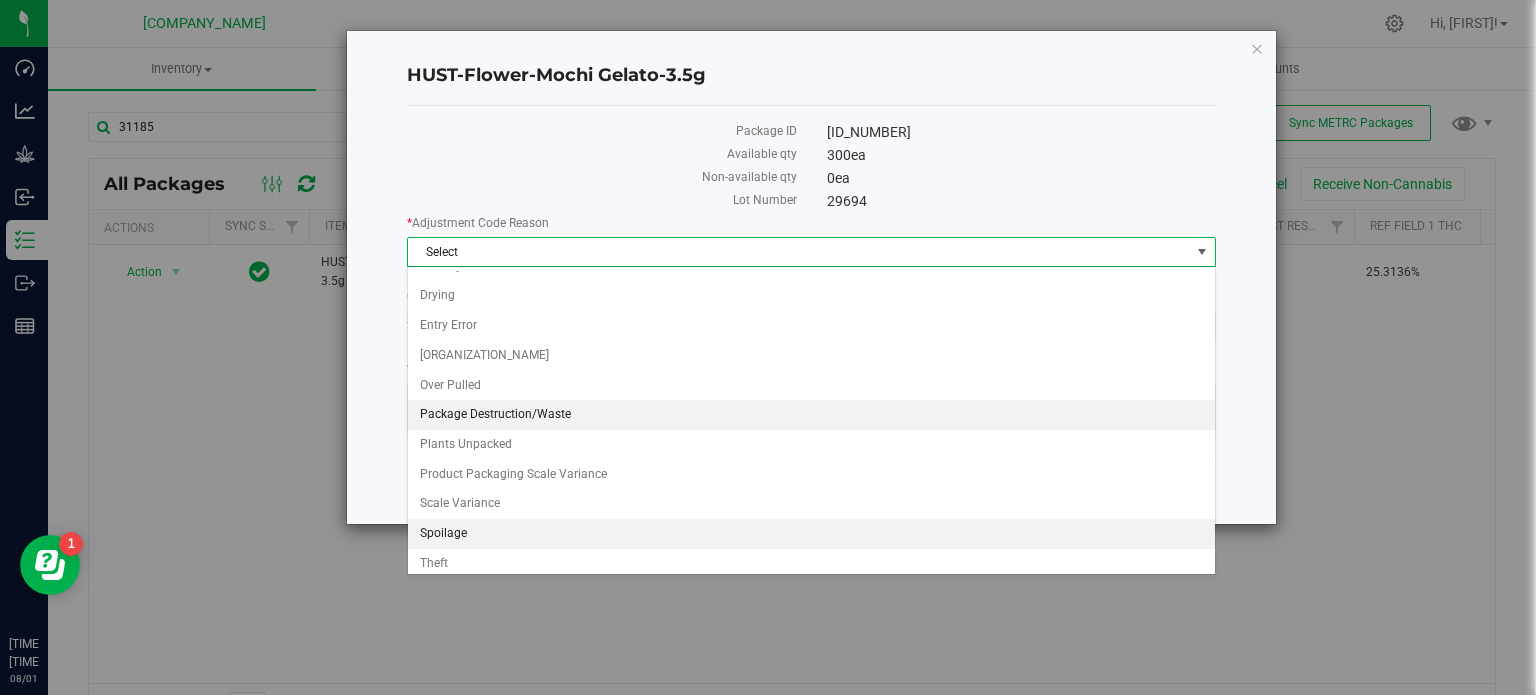 scroll, scrollTop: 0, scrollLeft: 0, axis: both 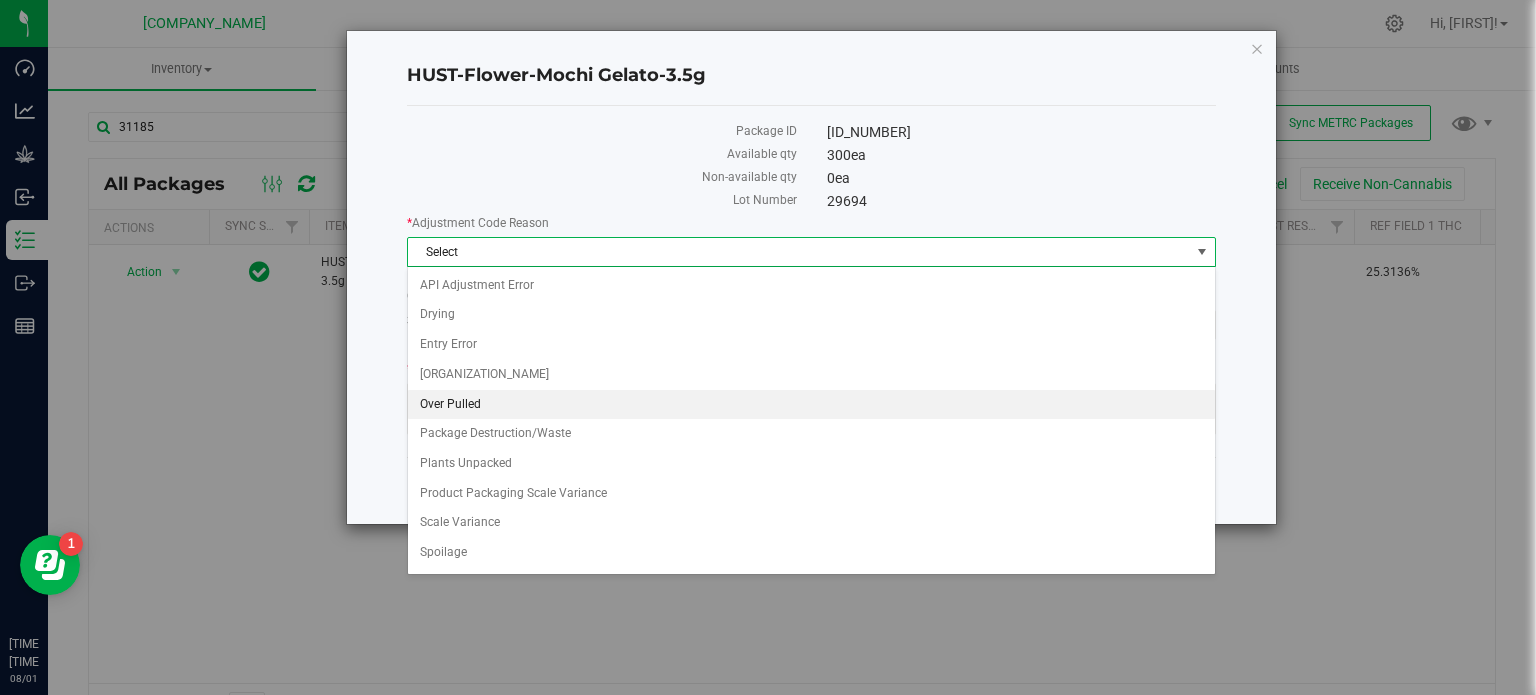 click on "Over Pulled" at bounding box center (811, 405) 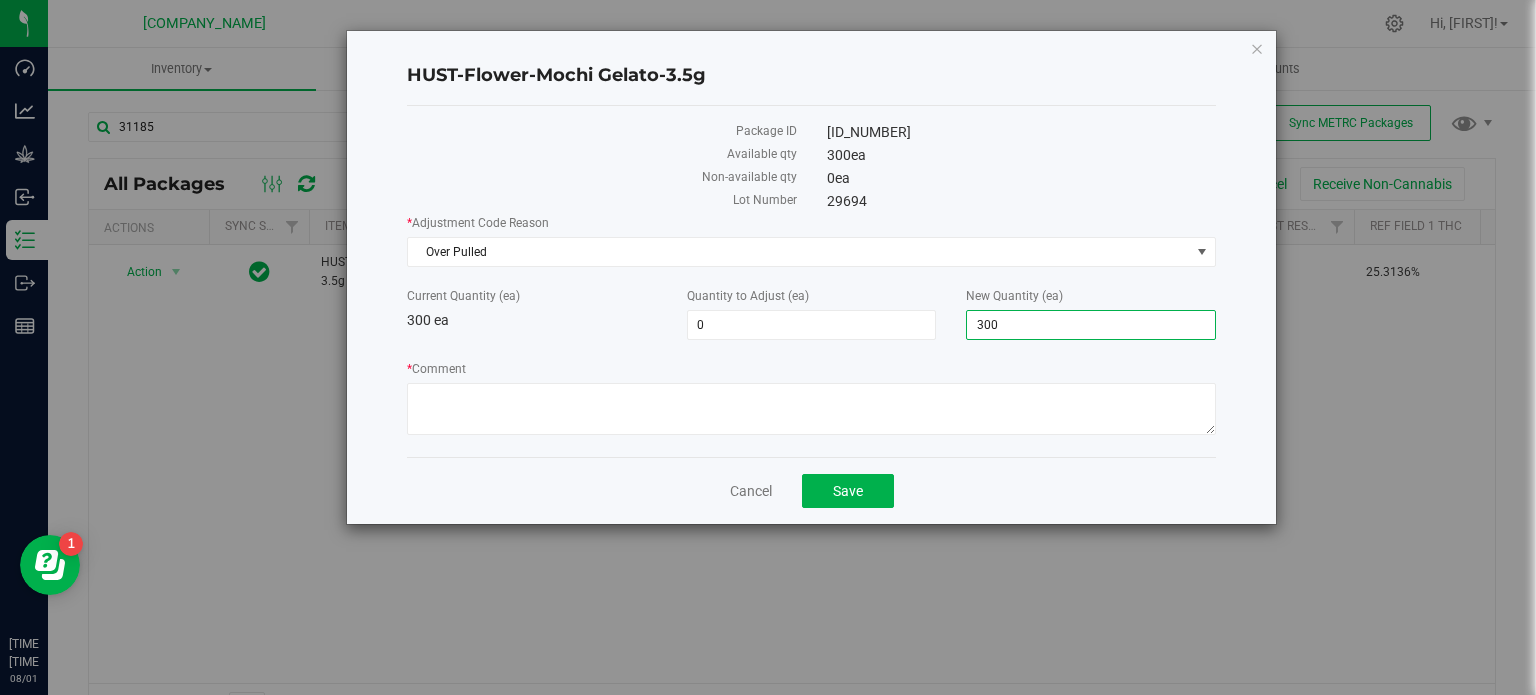 click on "300 300" at bounding box center (1091, 325) 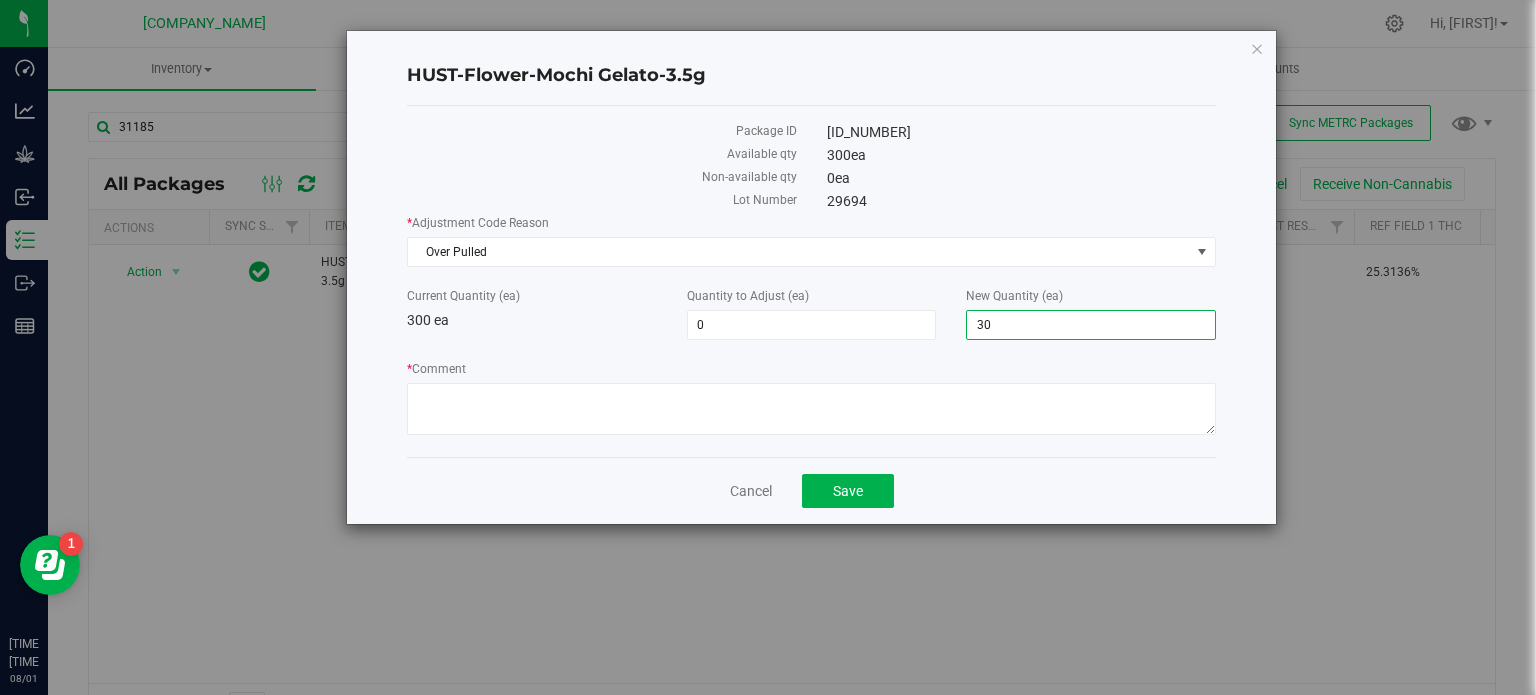 type on "302" 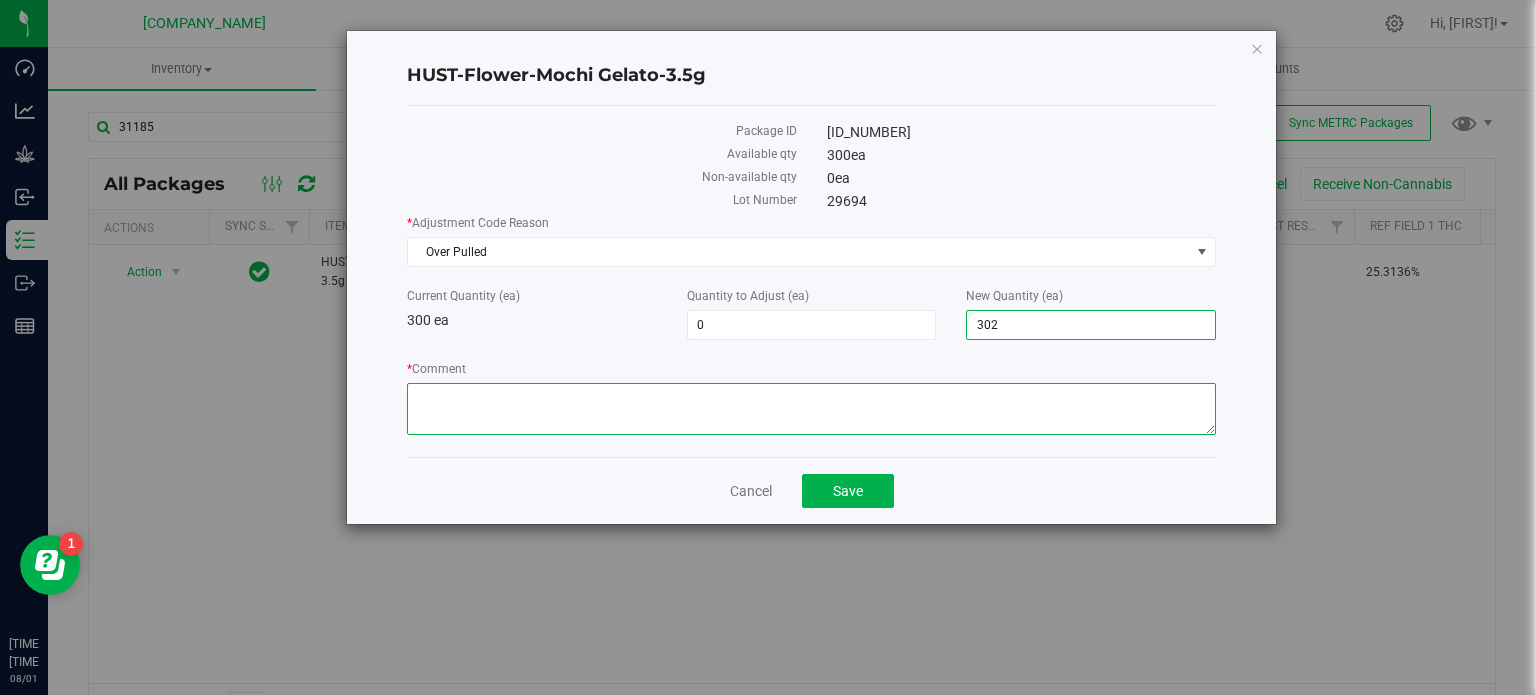 type on "2" 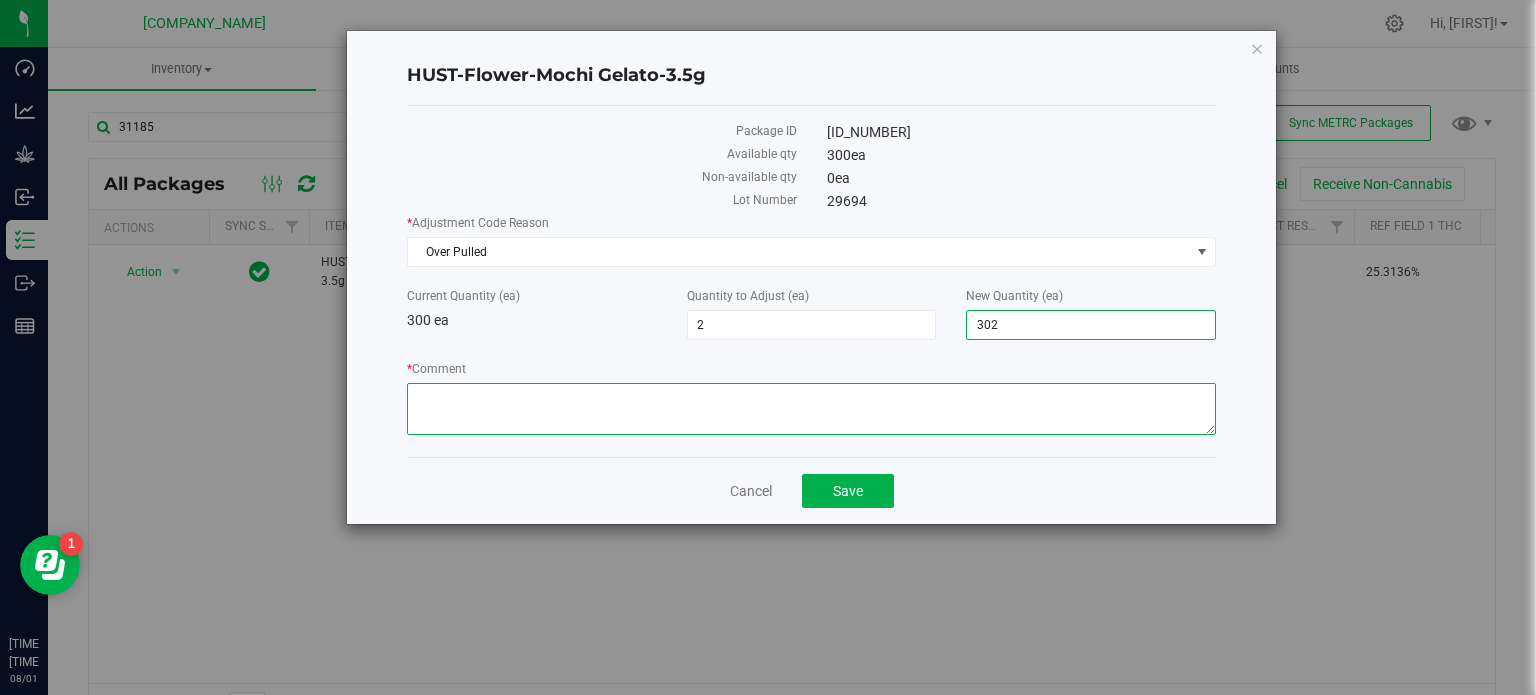 click on "*
Comment" at bounding box center [811, 409] 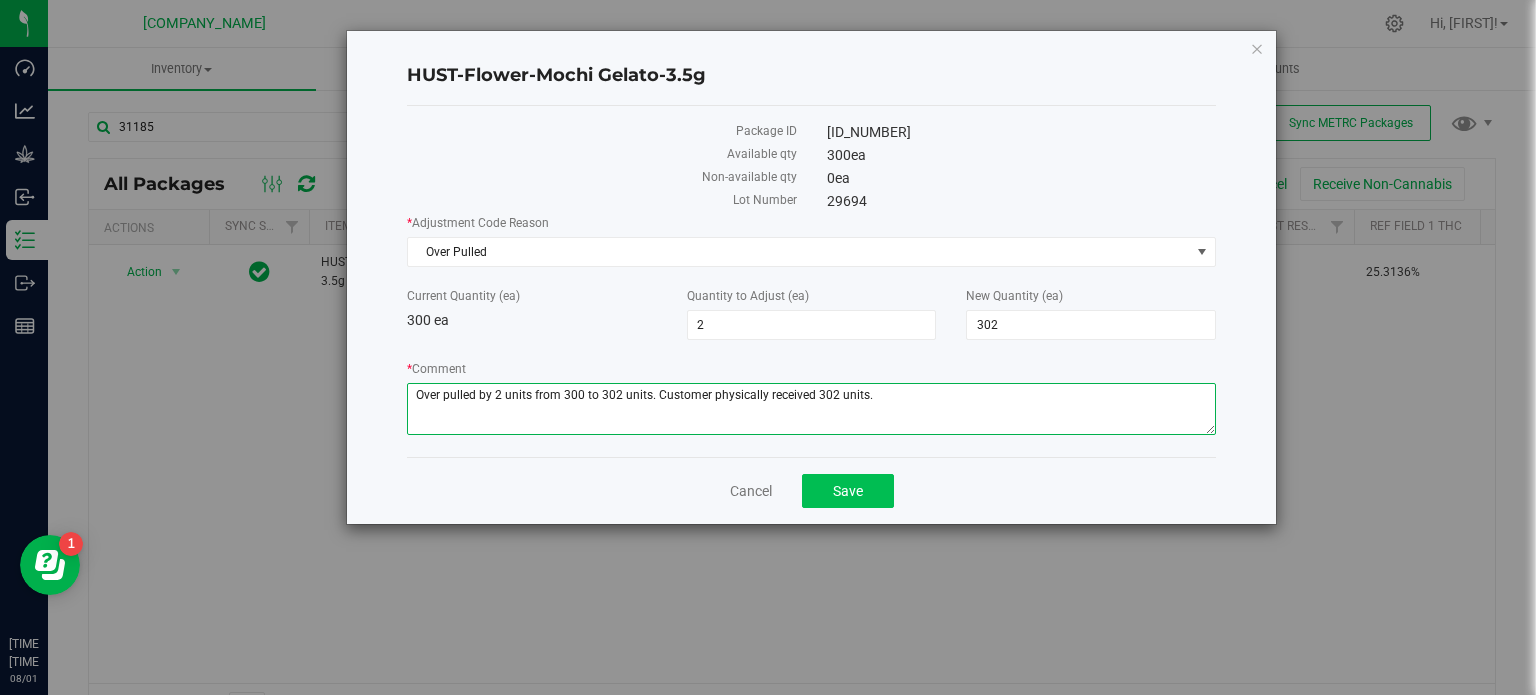 type on "Over pulled by 2 units from 300 to 302 units. Customer physically received 302 units." 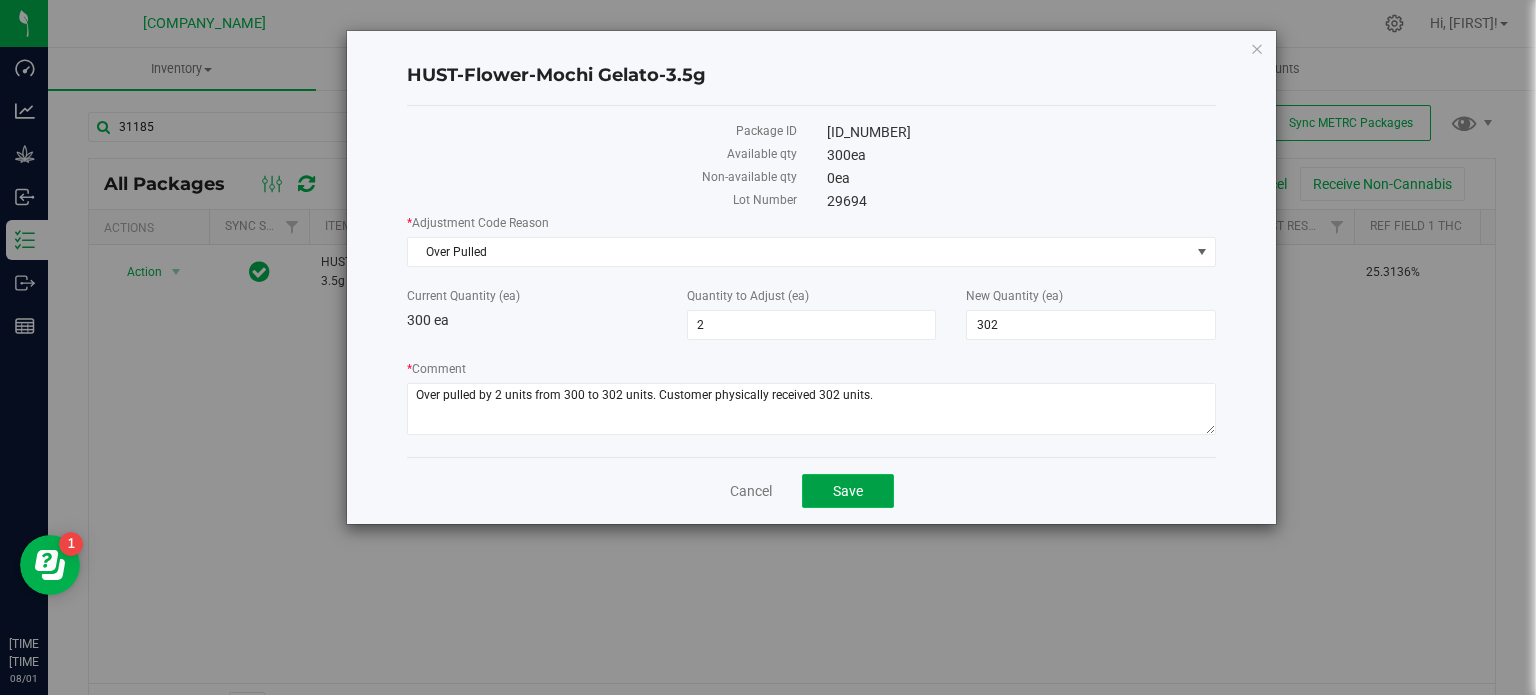 click on "Save" 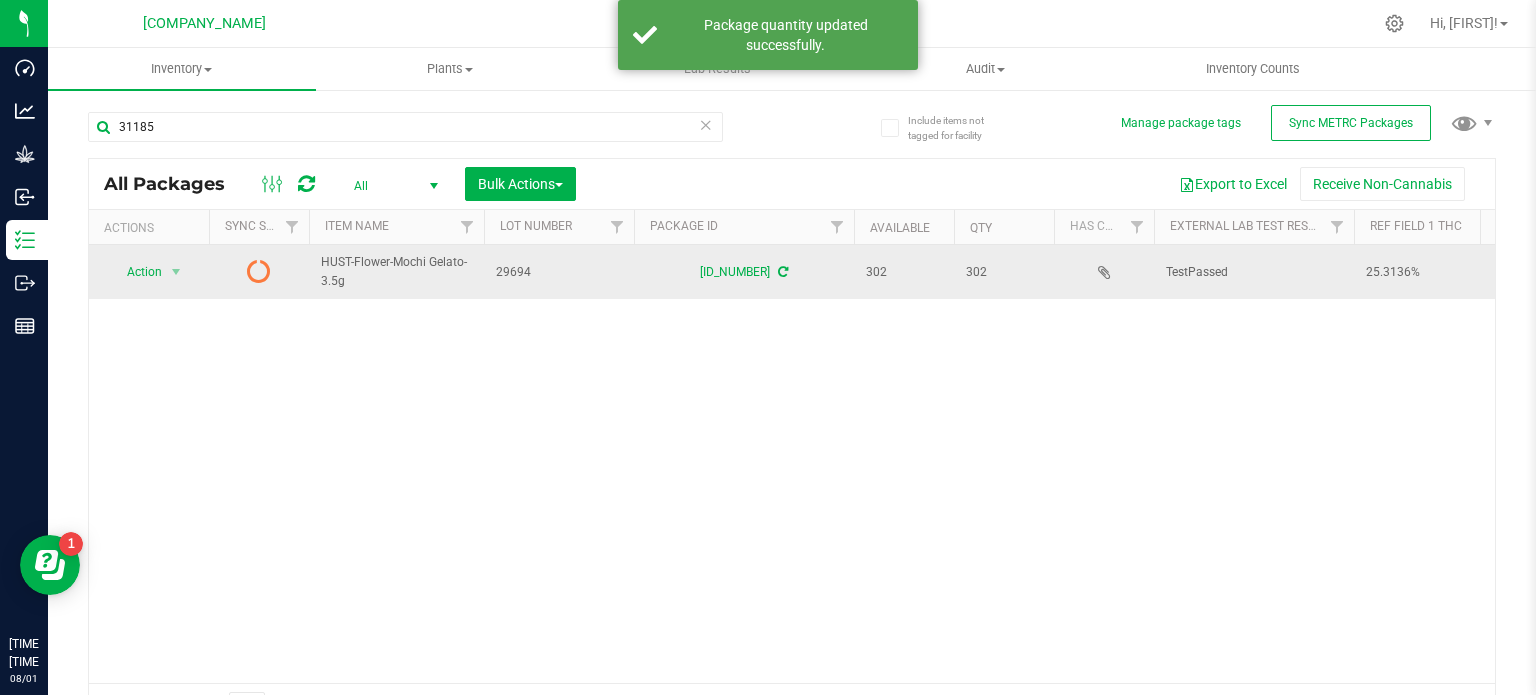click at bounding box center (783, 272) 